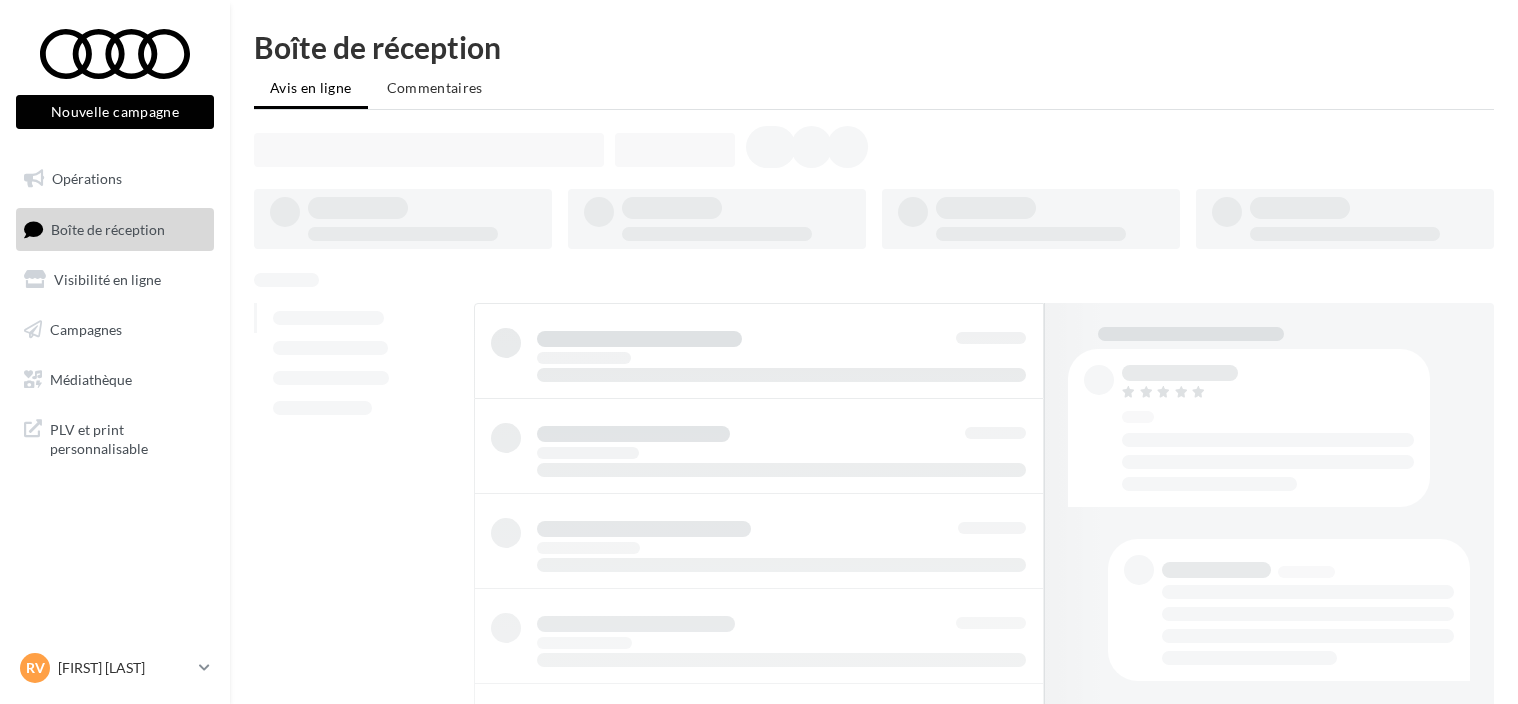 scroll, scrollTop: 0, scrollLeft: 0, axis: both 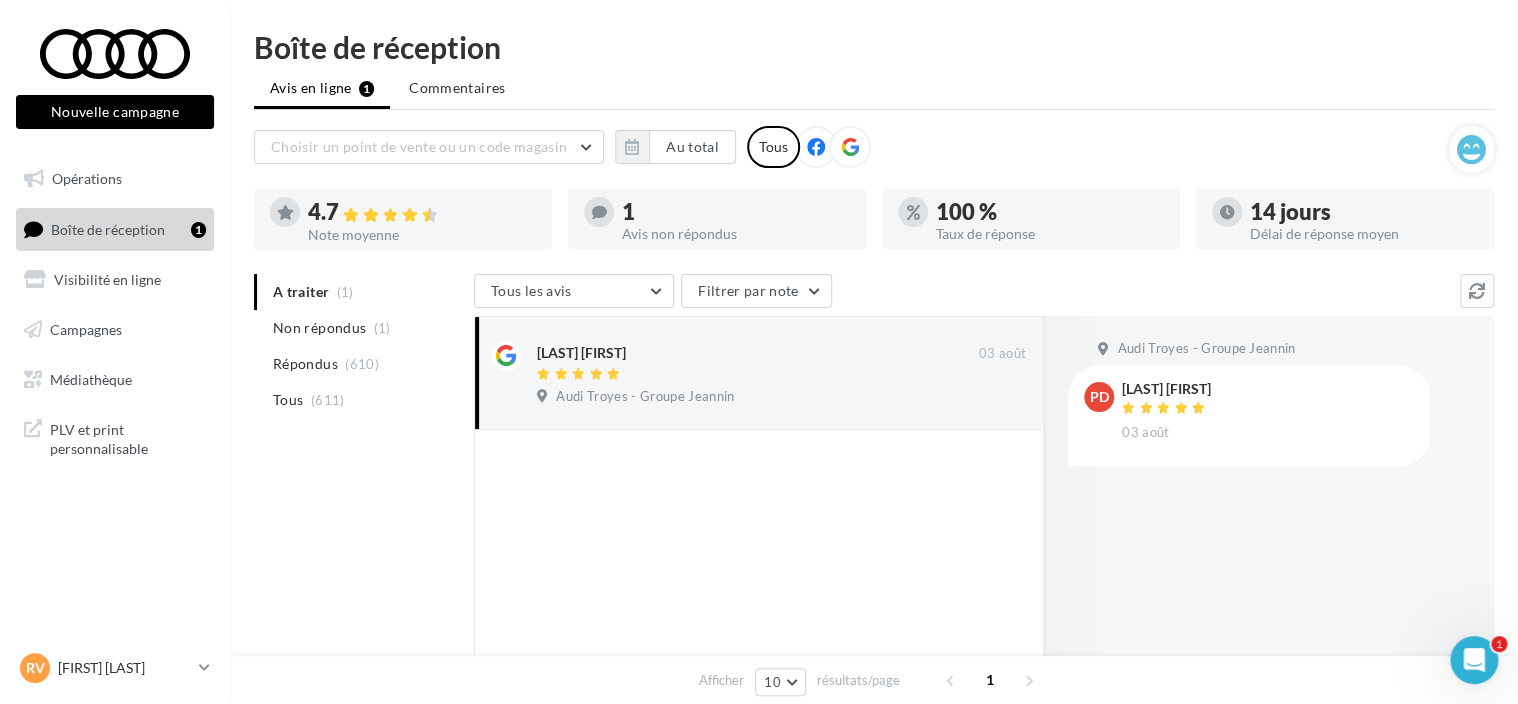 drag, startPoint x: 0, startPoint y: 0, endPoint x: 399, endPoint y: 490, distance: 631.9027 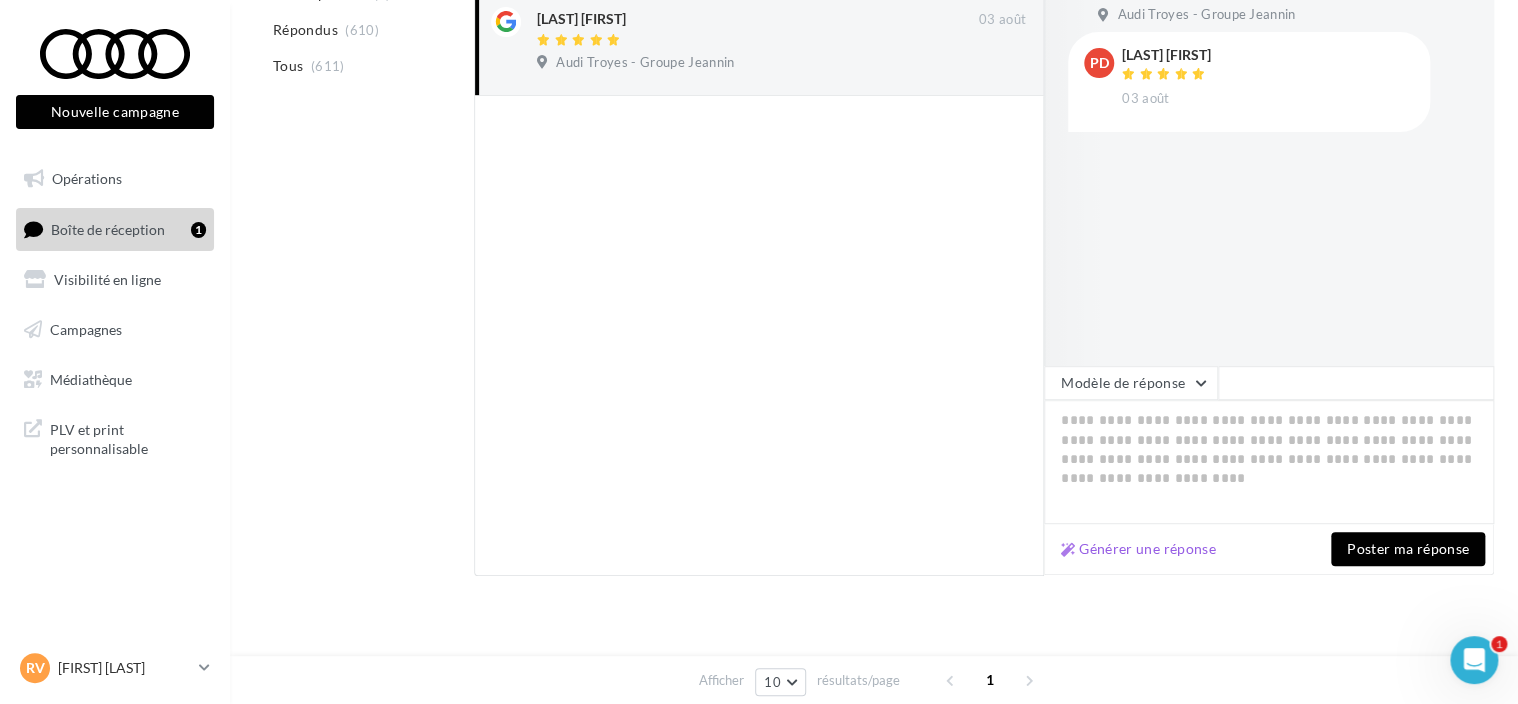 scroll, scrollTop: 348, scrollLeft: 0, axis: vertical 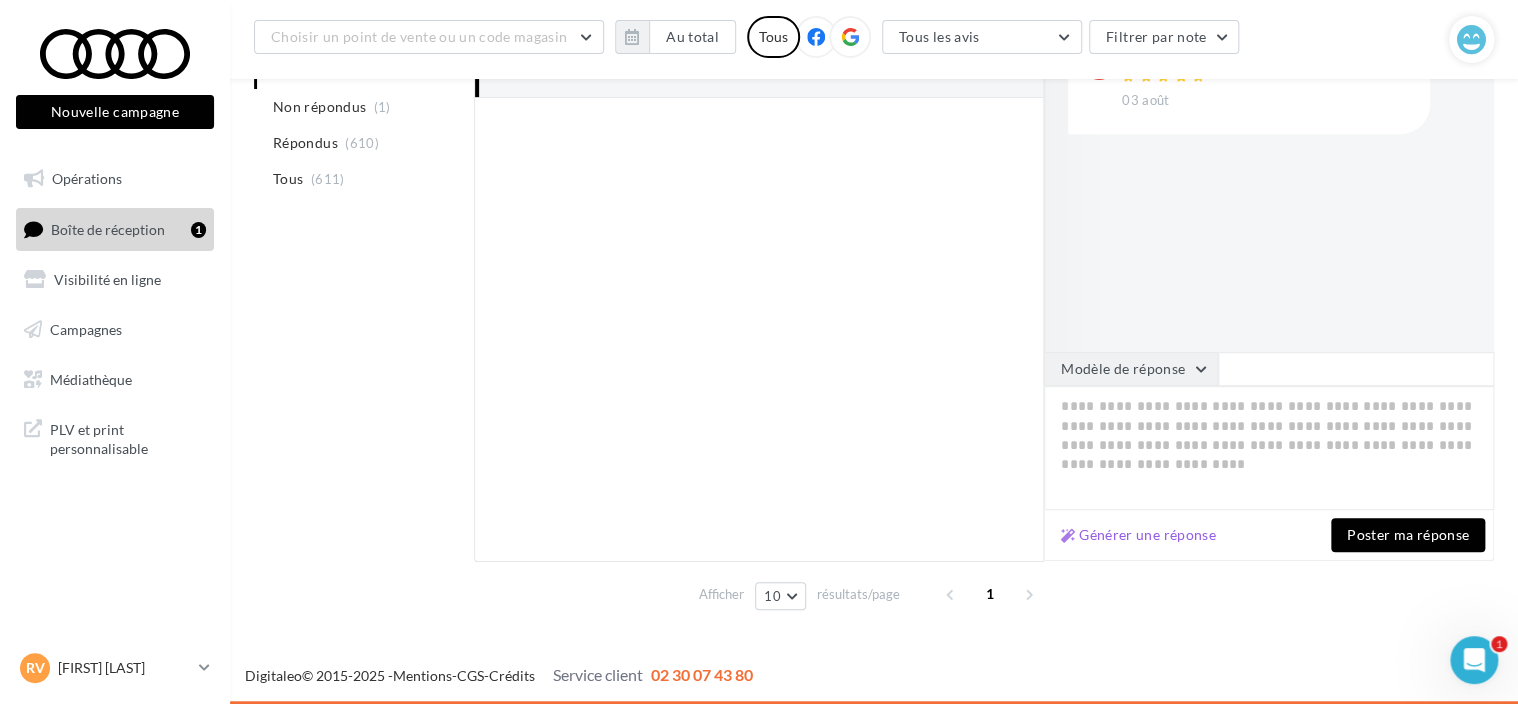 click on "Modèle de réponse" at bounding box center (1131, 369) 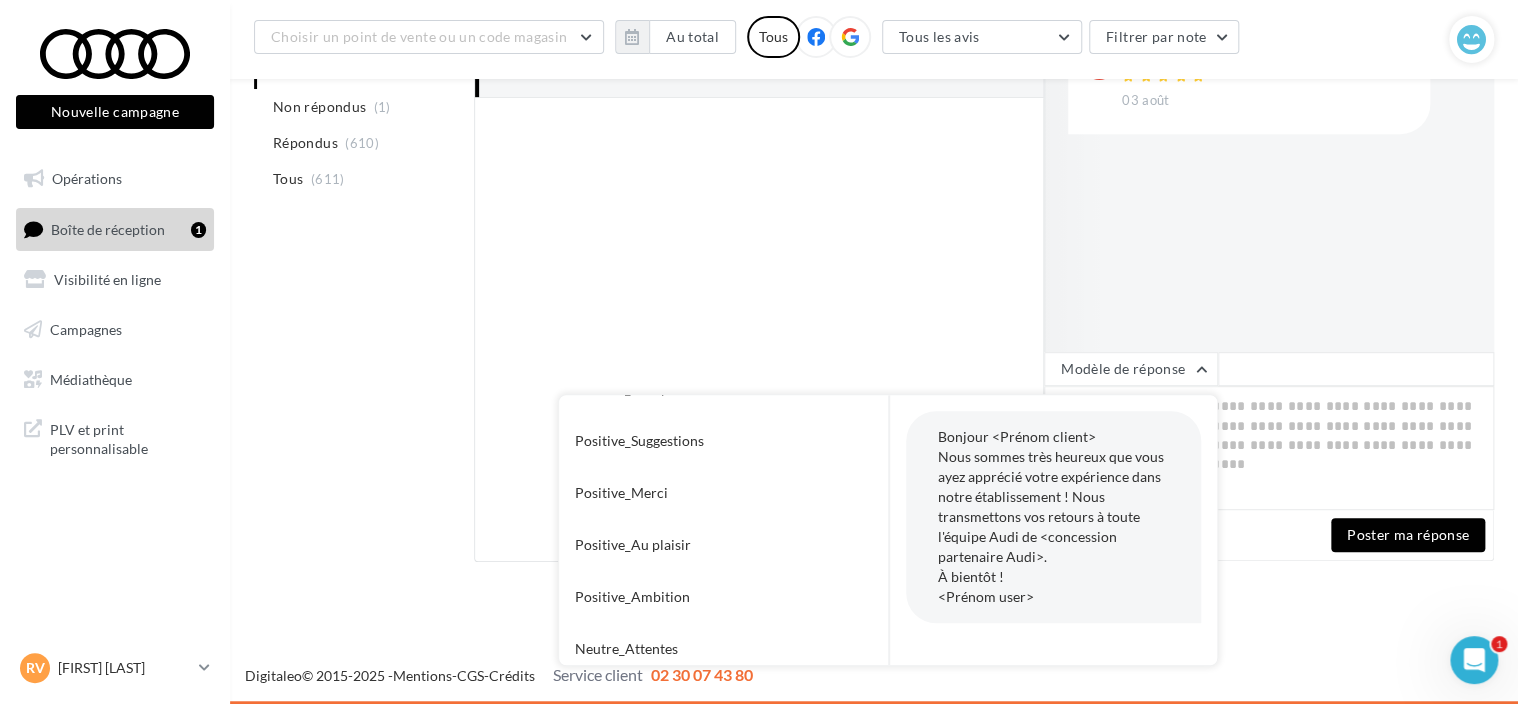 scroll, scrollTop: 300, scrollLeft: 0, axis: vertical 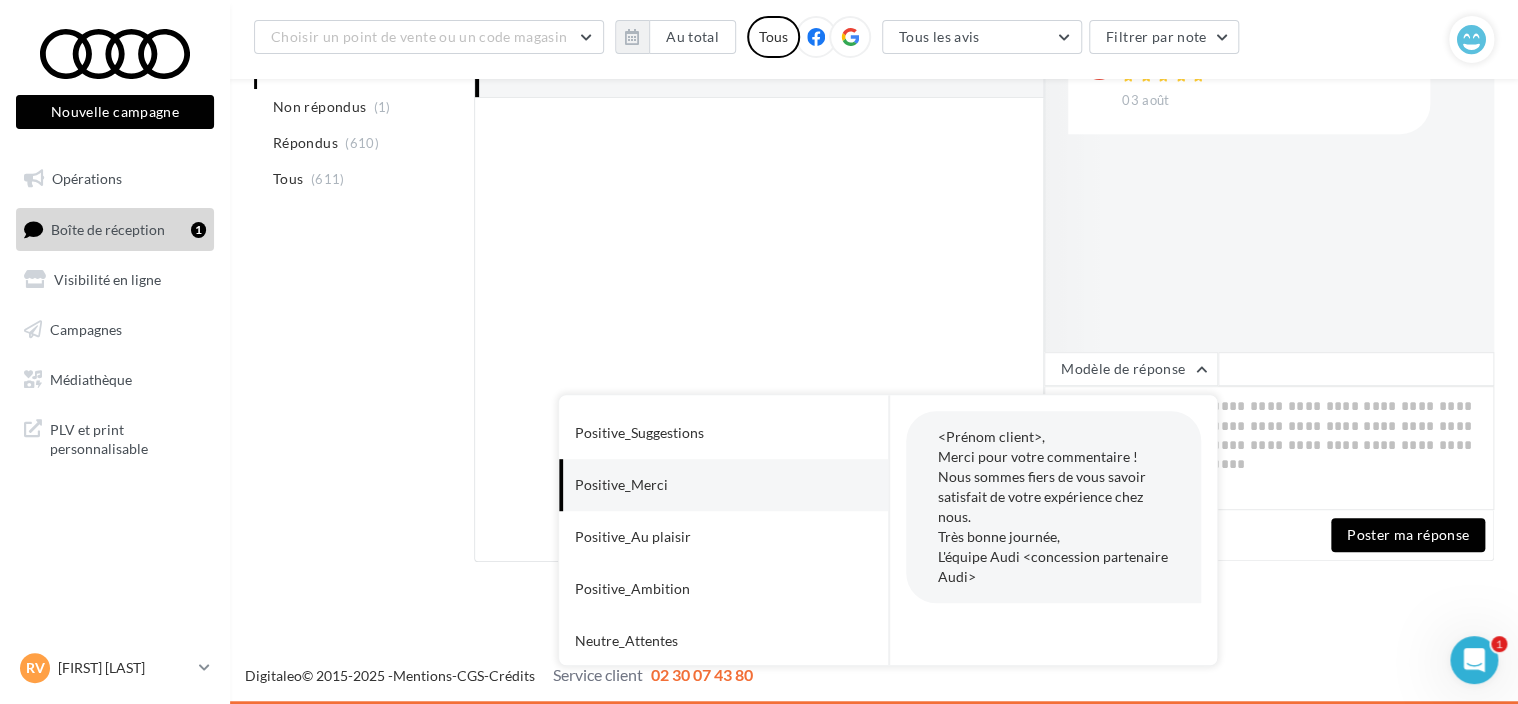 click on "Positive_Merci" at bounding box center (696, 485) 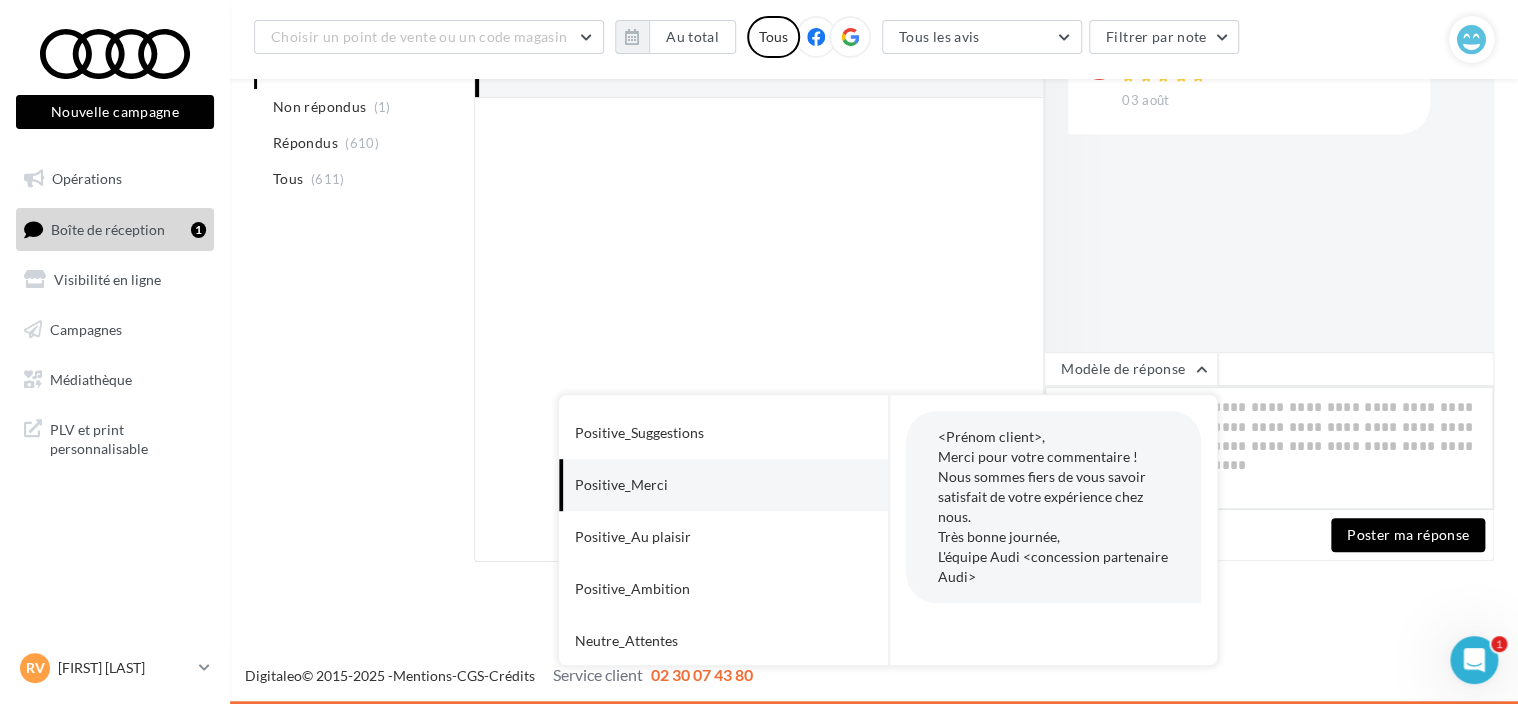 type on "**********" 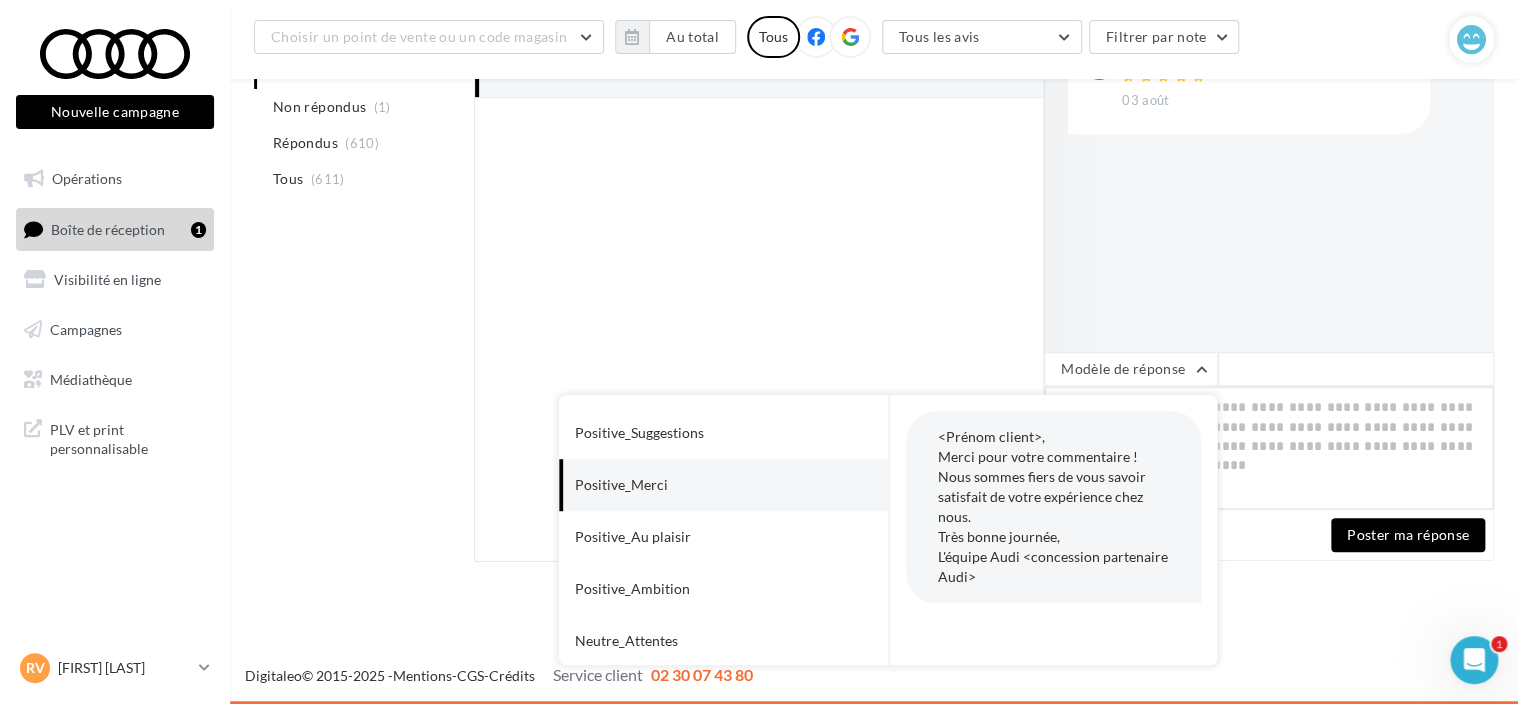 type on "**********" 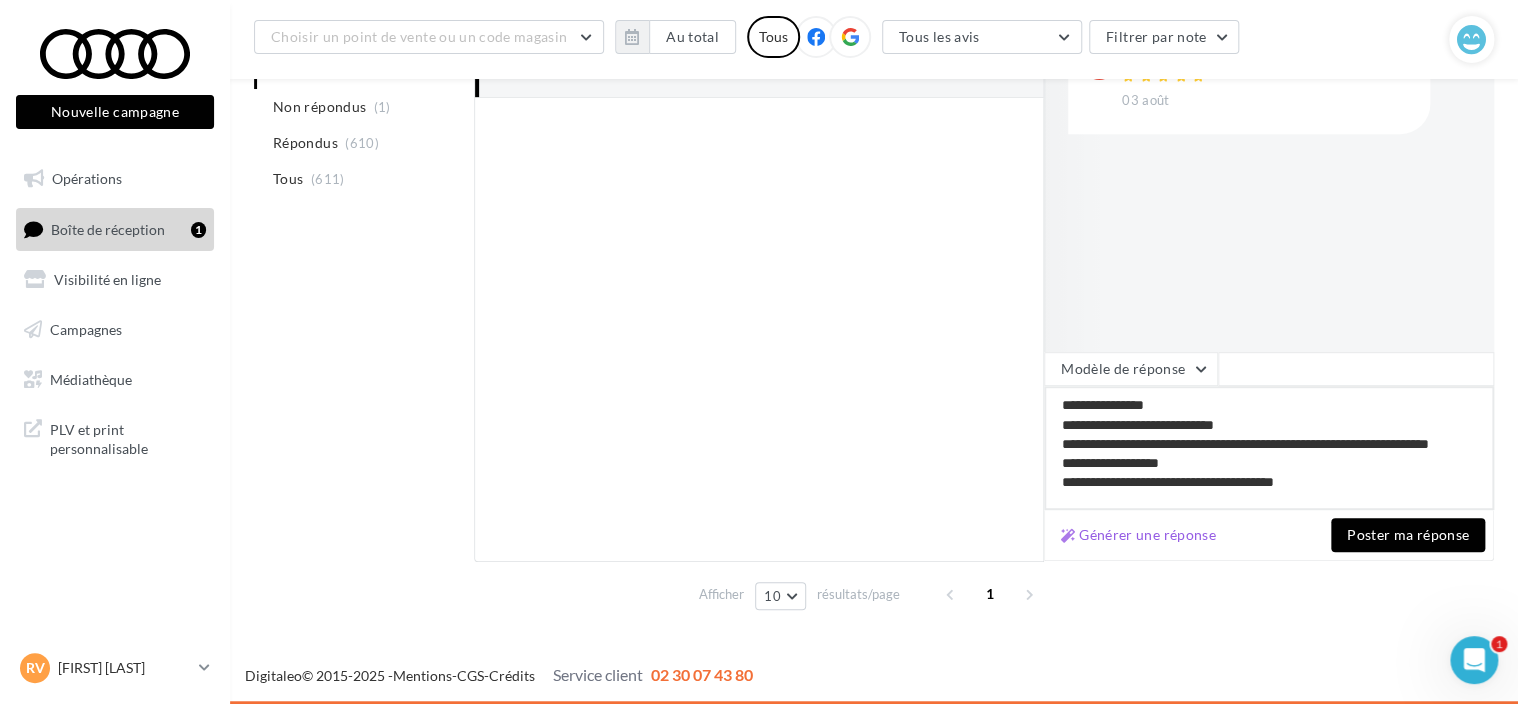 drag, startPoint x: 1161, startPoint y: 402, endPoint x: 991, endPoint y: 404, distance: 170.01176 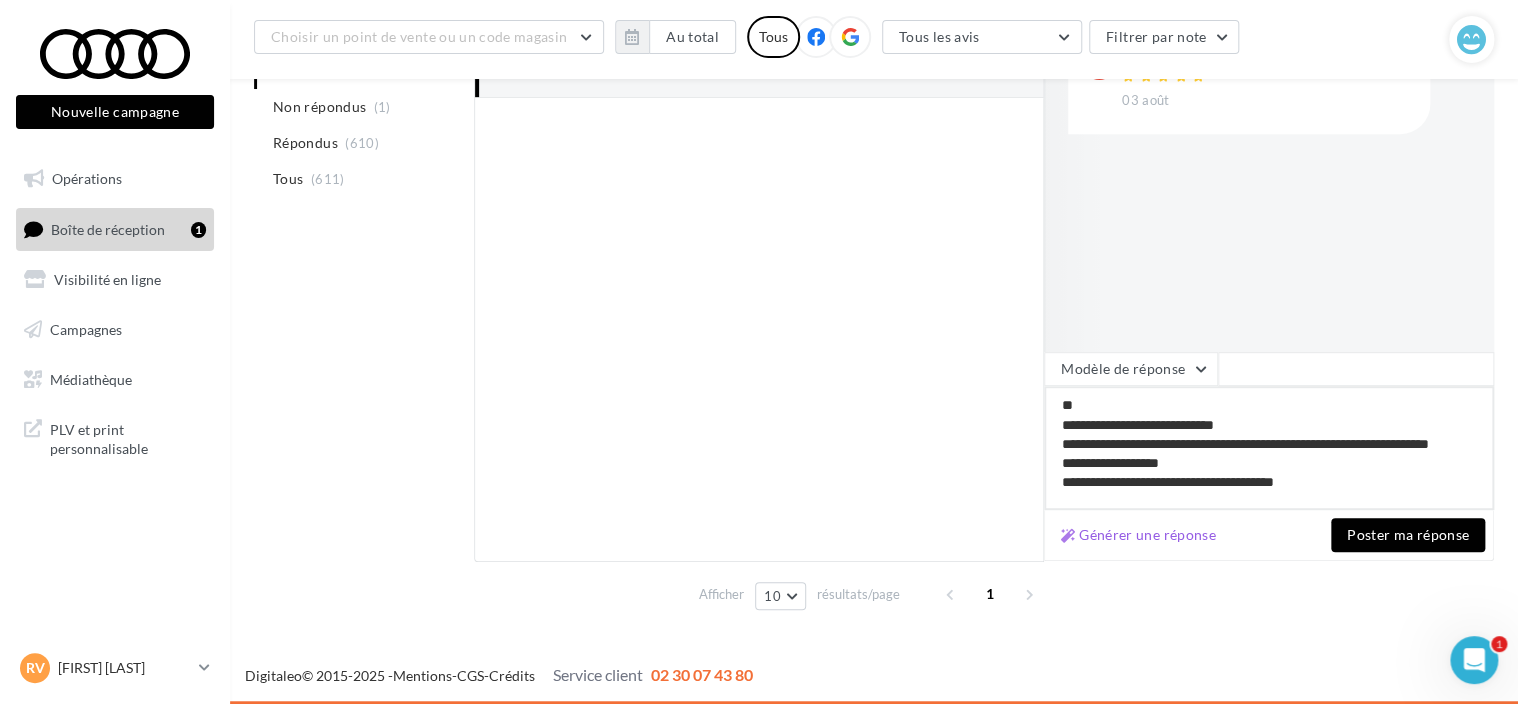 type on "**********" 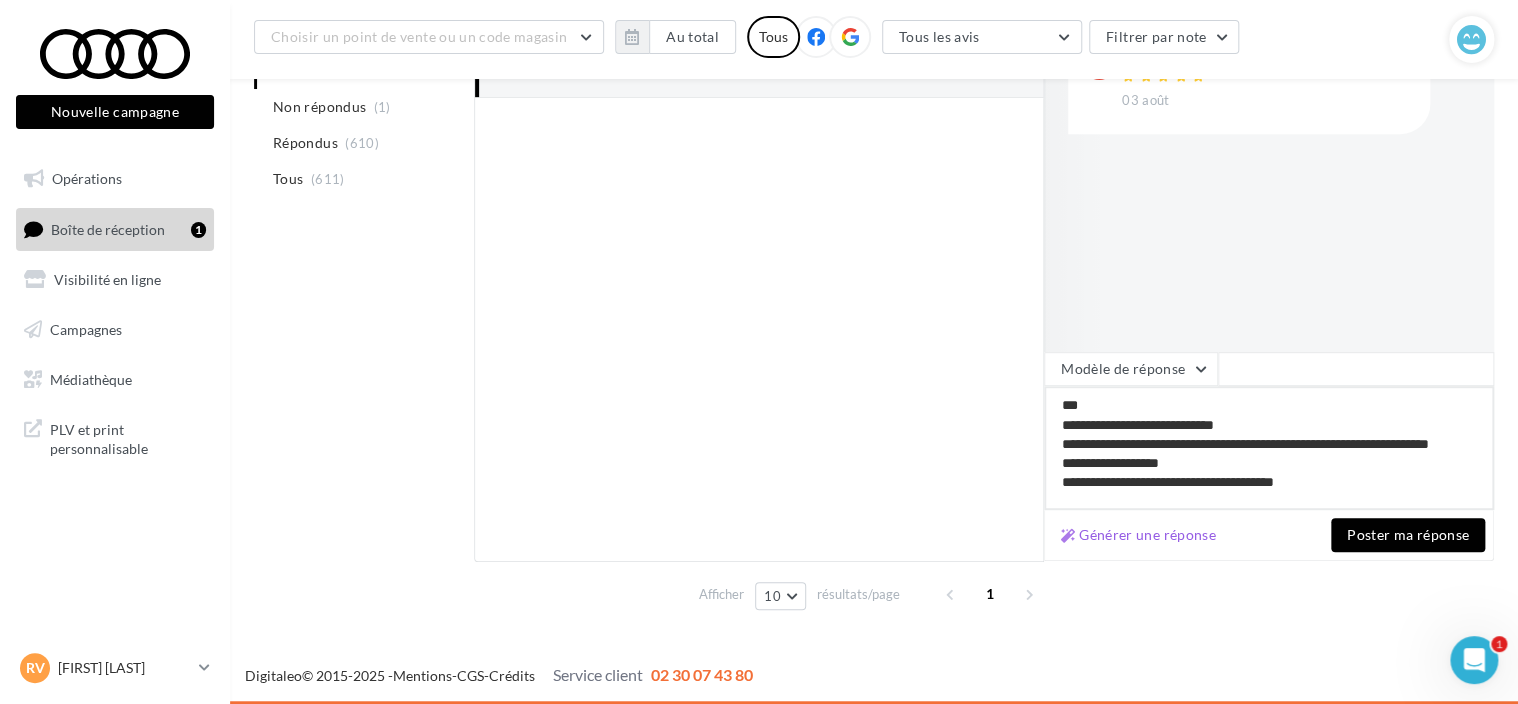 type on "**********" 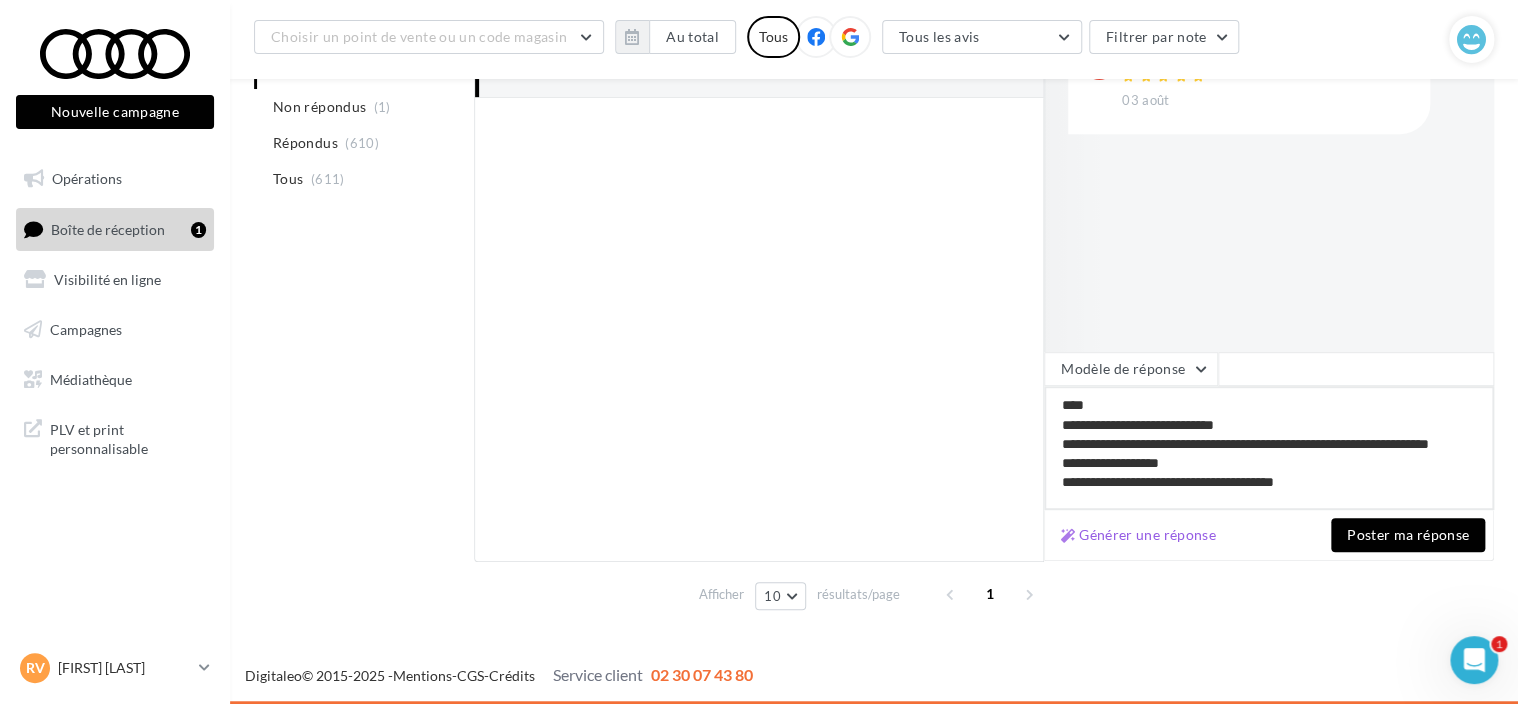 type on "**********" 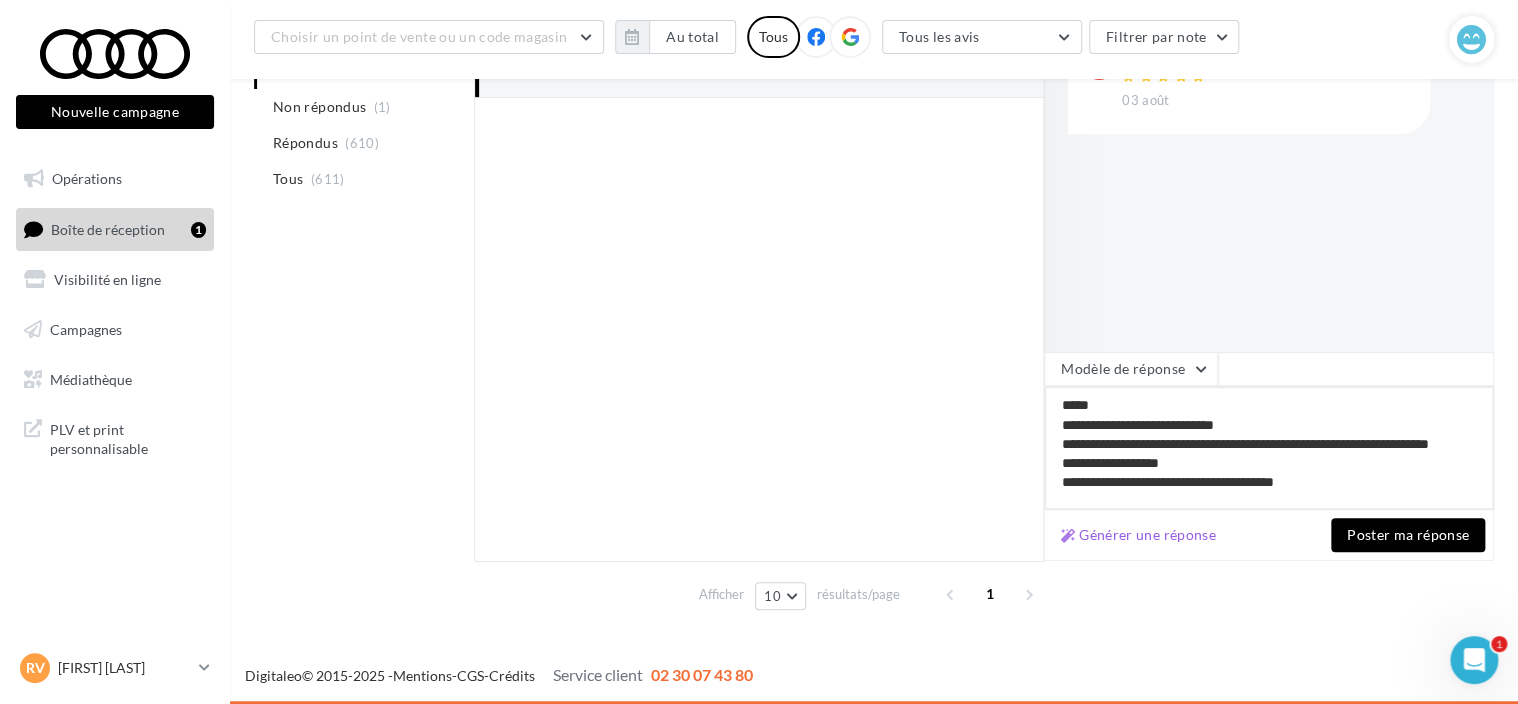 type on "**********" 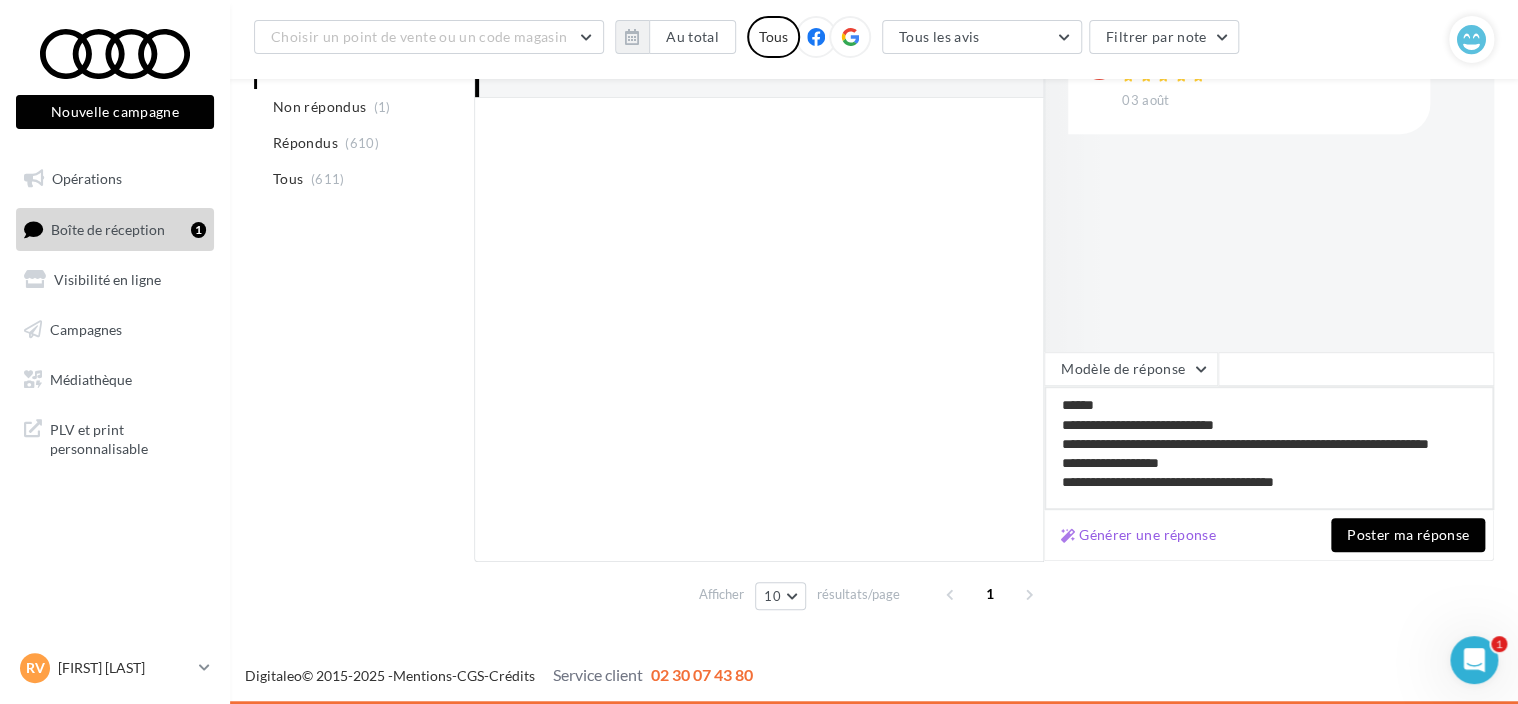 type on "**********" 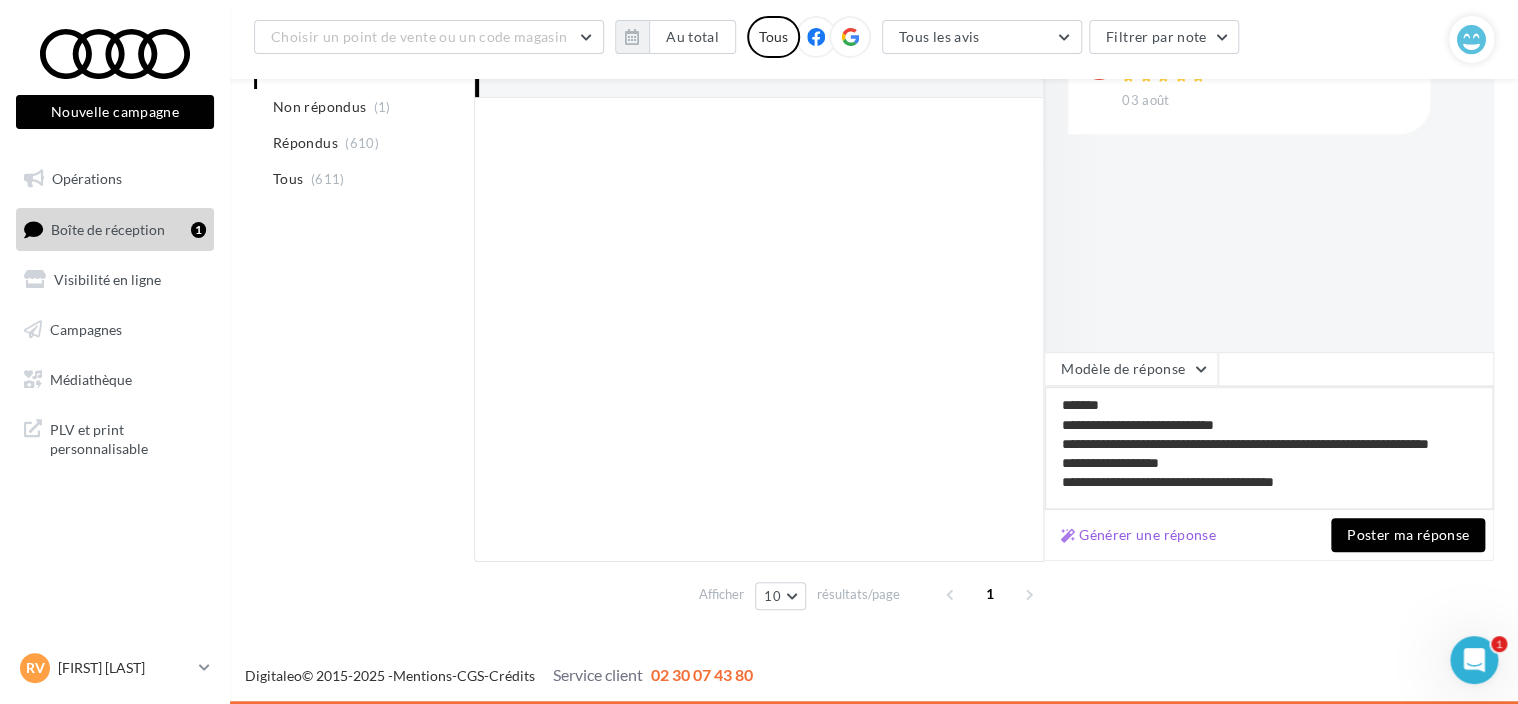 type on "**********" 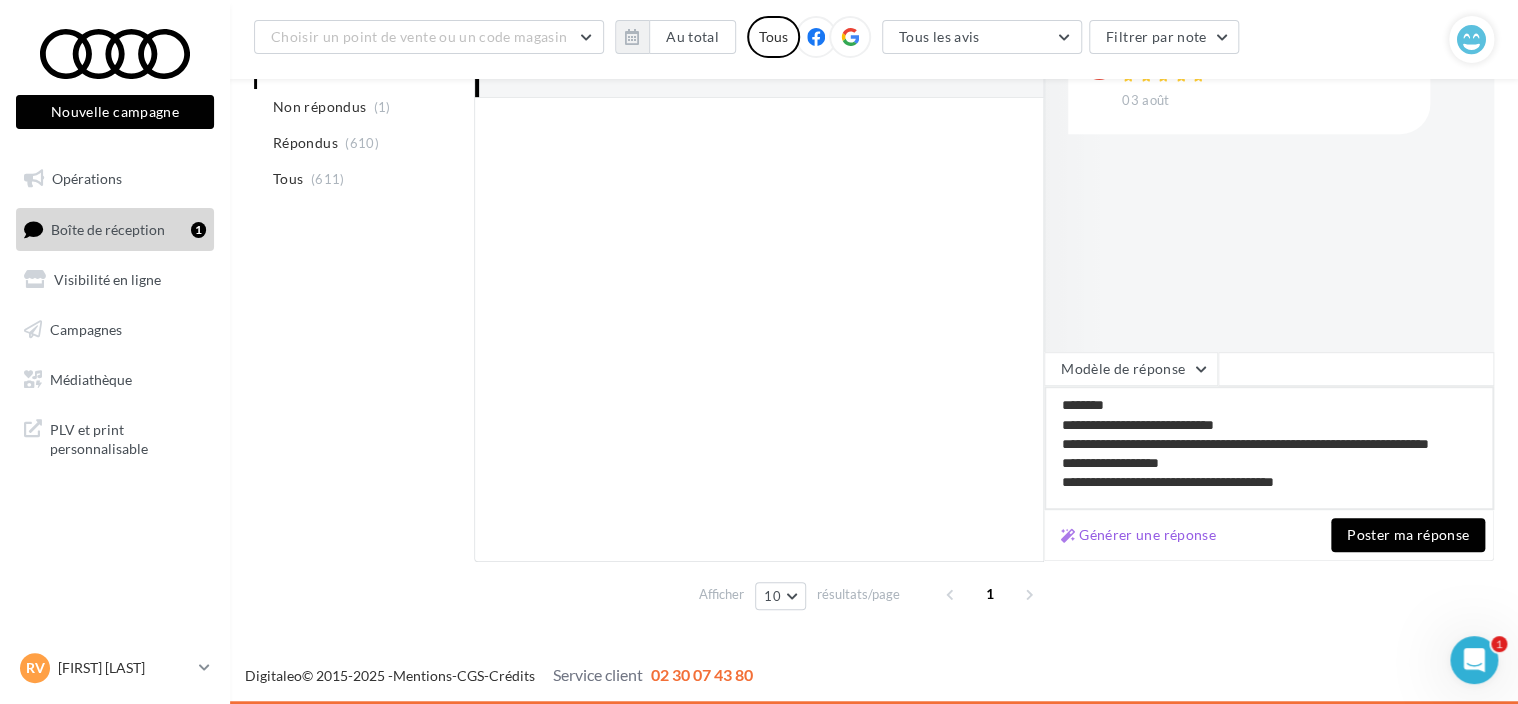 type on "**********" 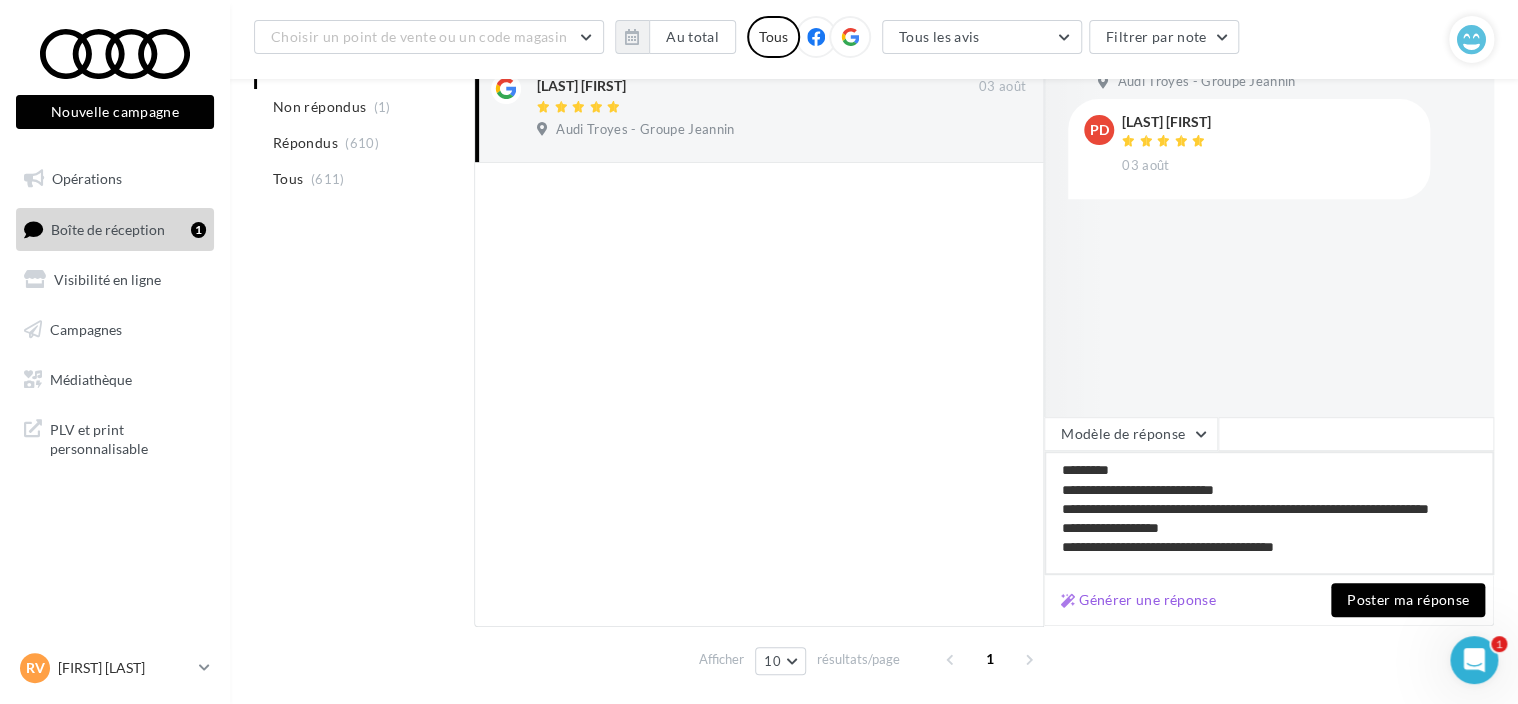 scroll, scrollTop: 248, scrollLeft: 0, axis: vertical 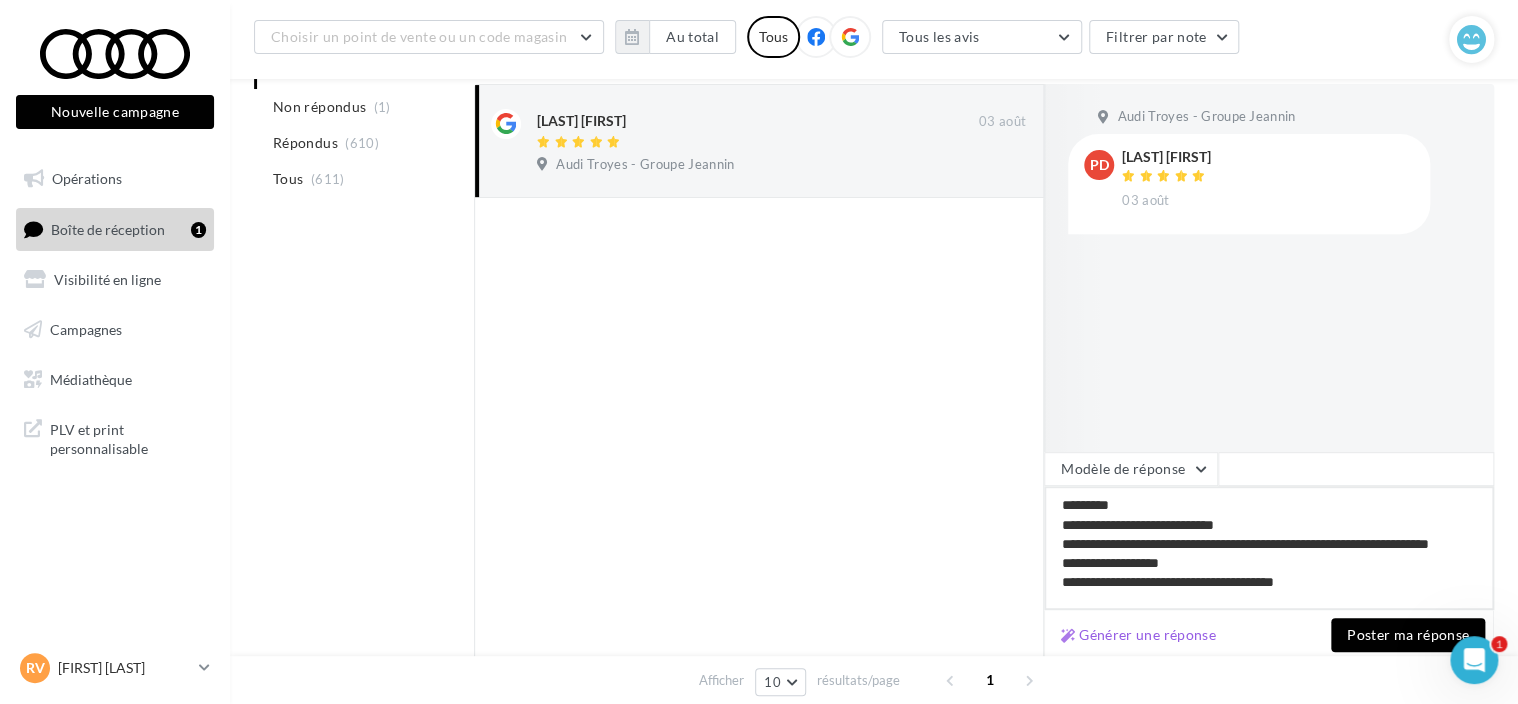 type on "**********" 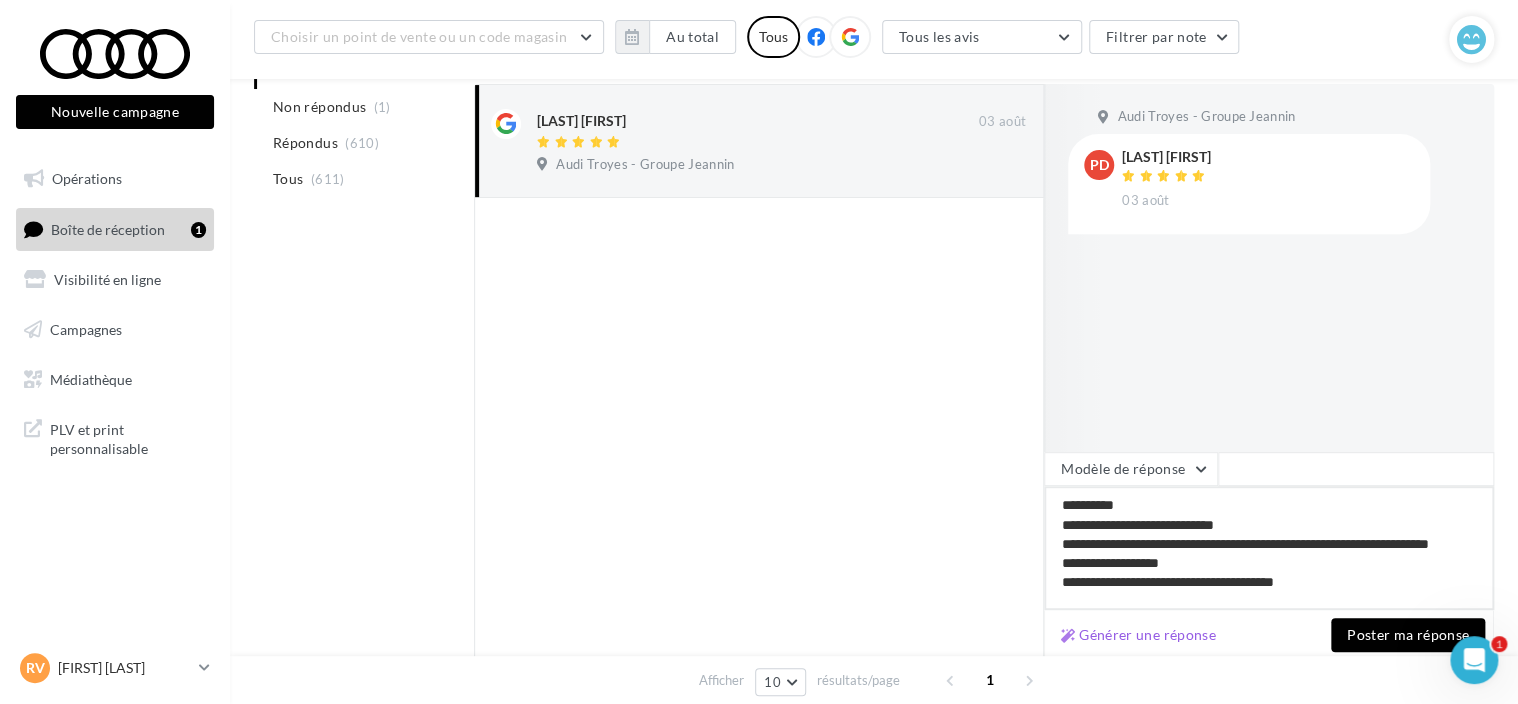 type on "**********" 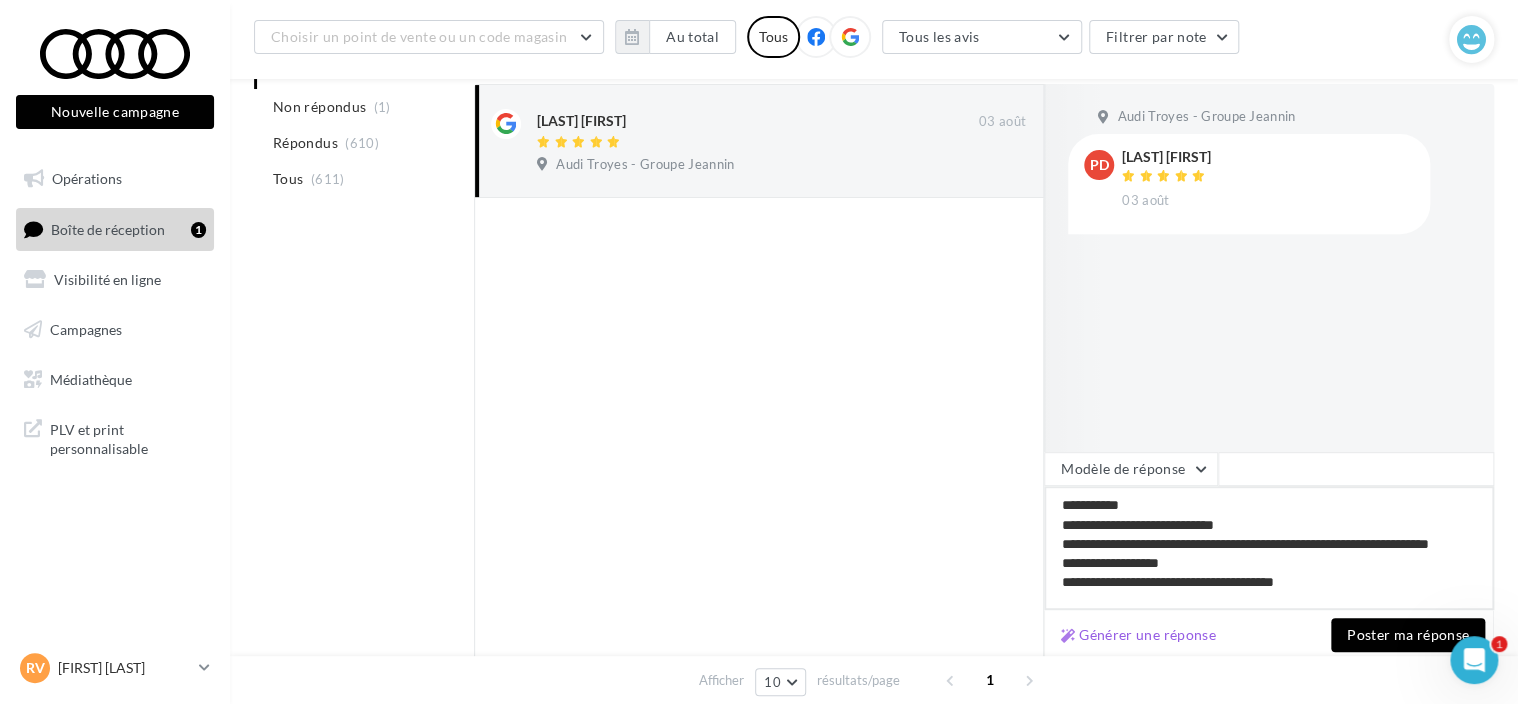 type on "**********" 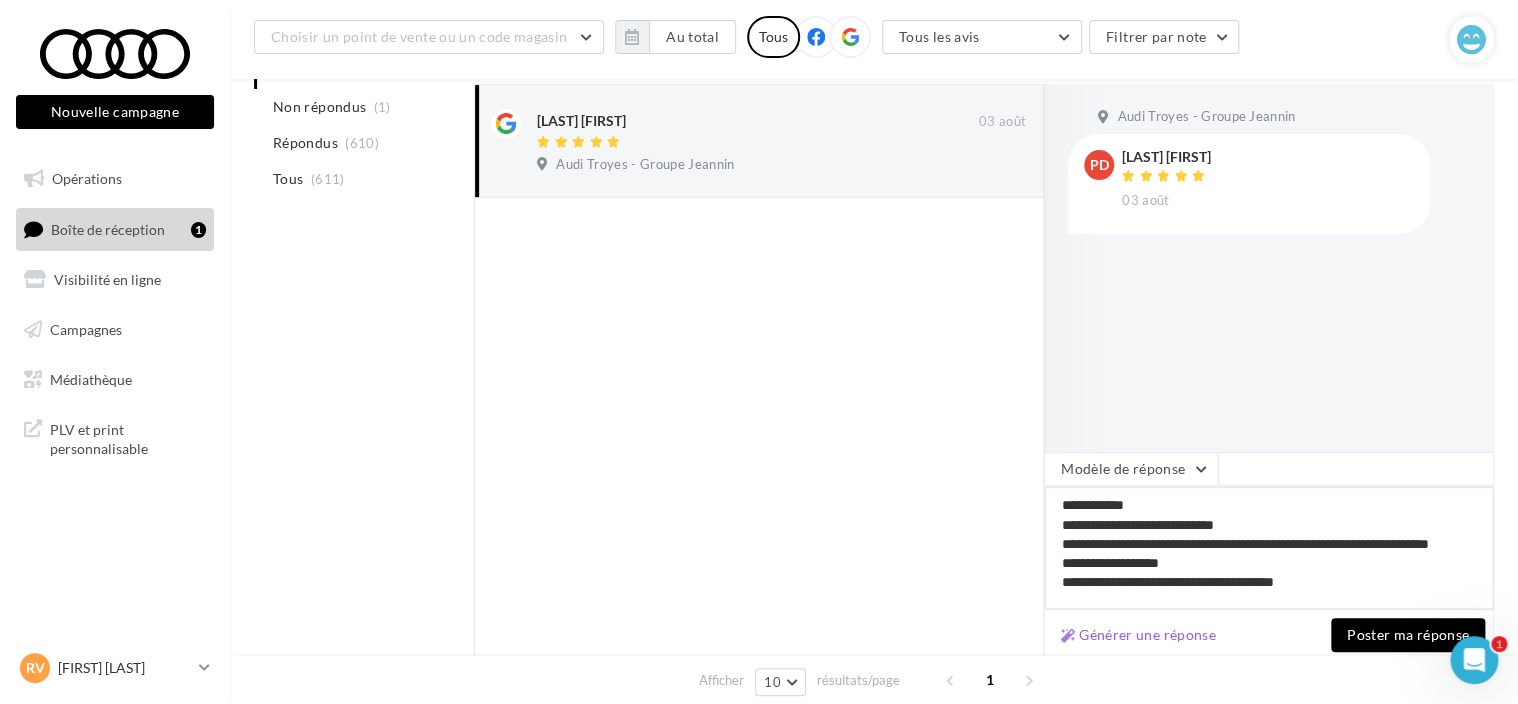 type on "**********" 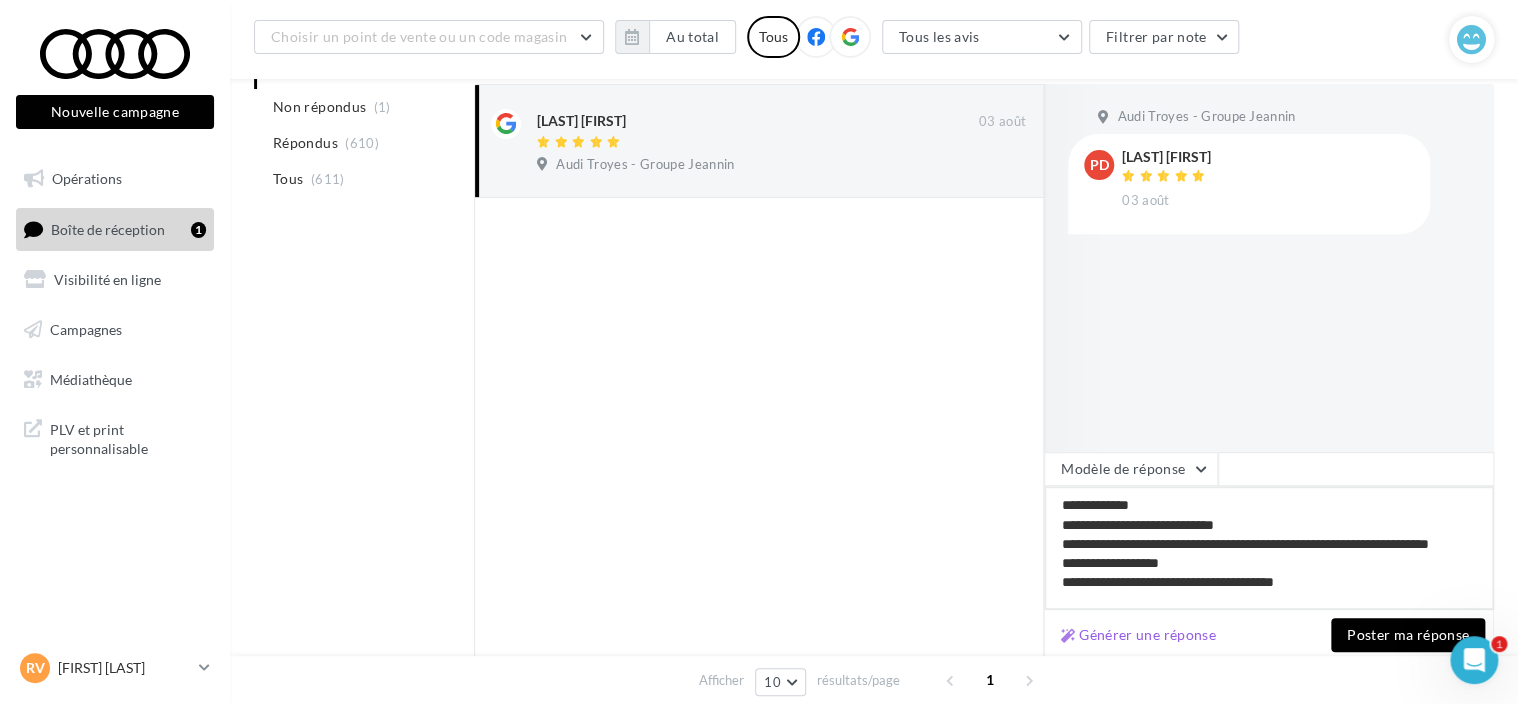 type on "**********" 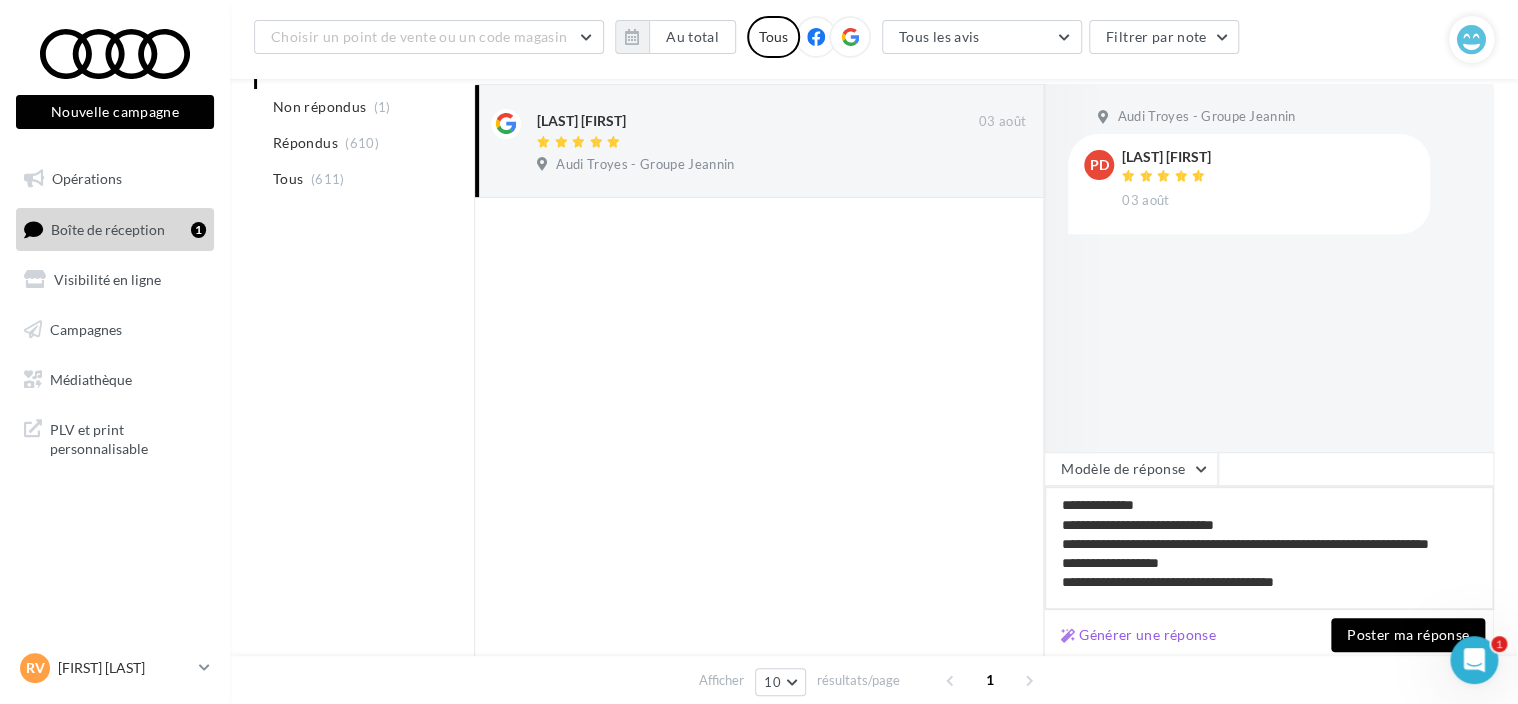 type on "**********" 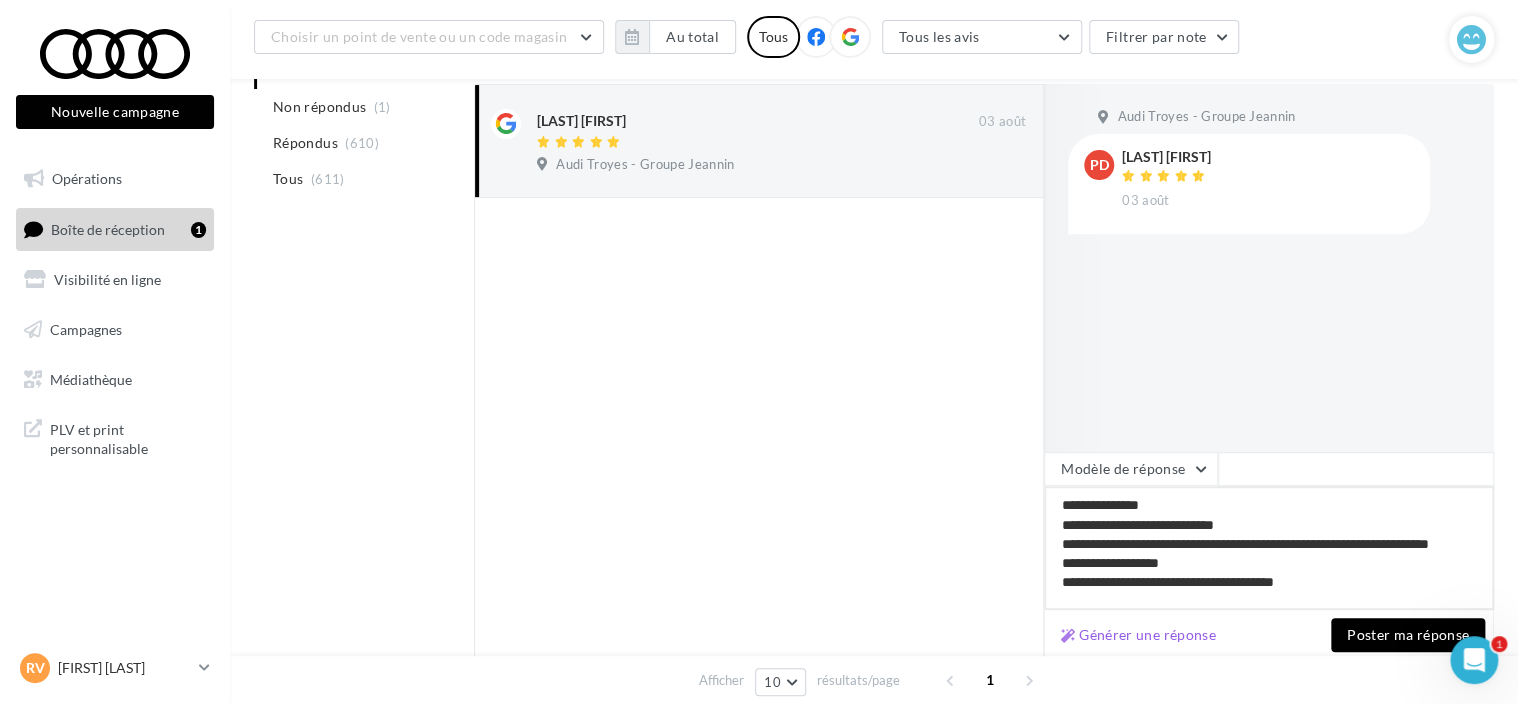 type on "**********" 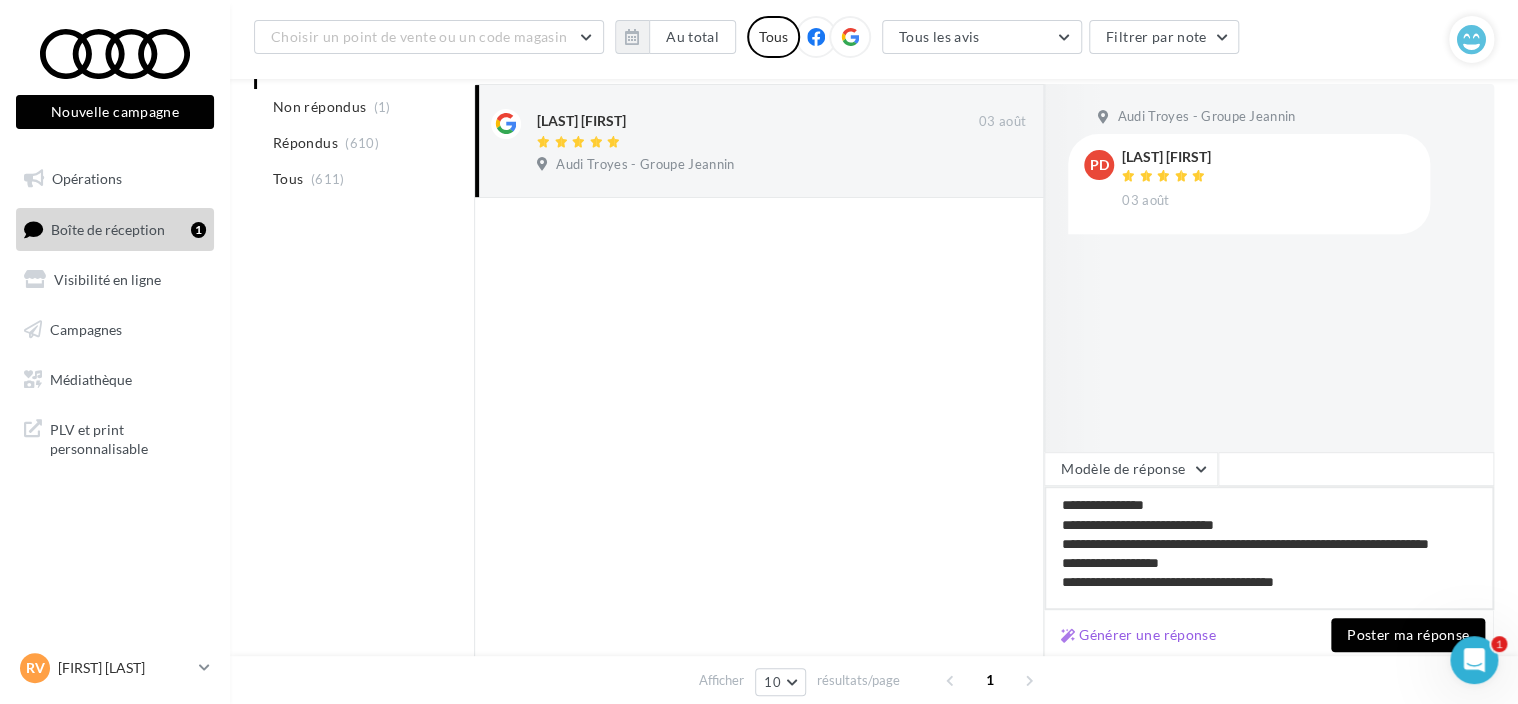 type on "**********" 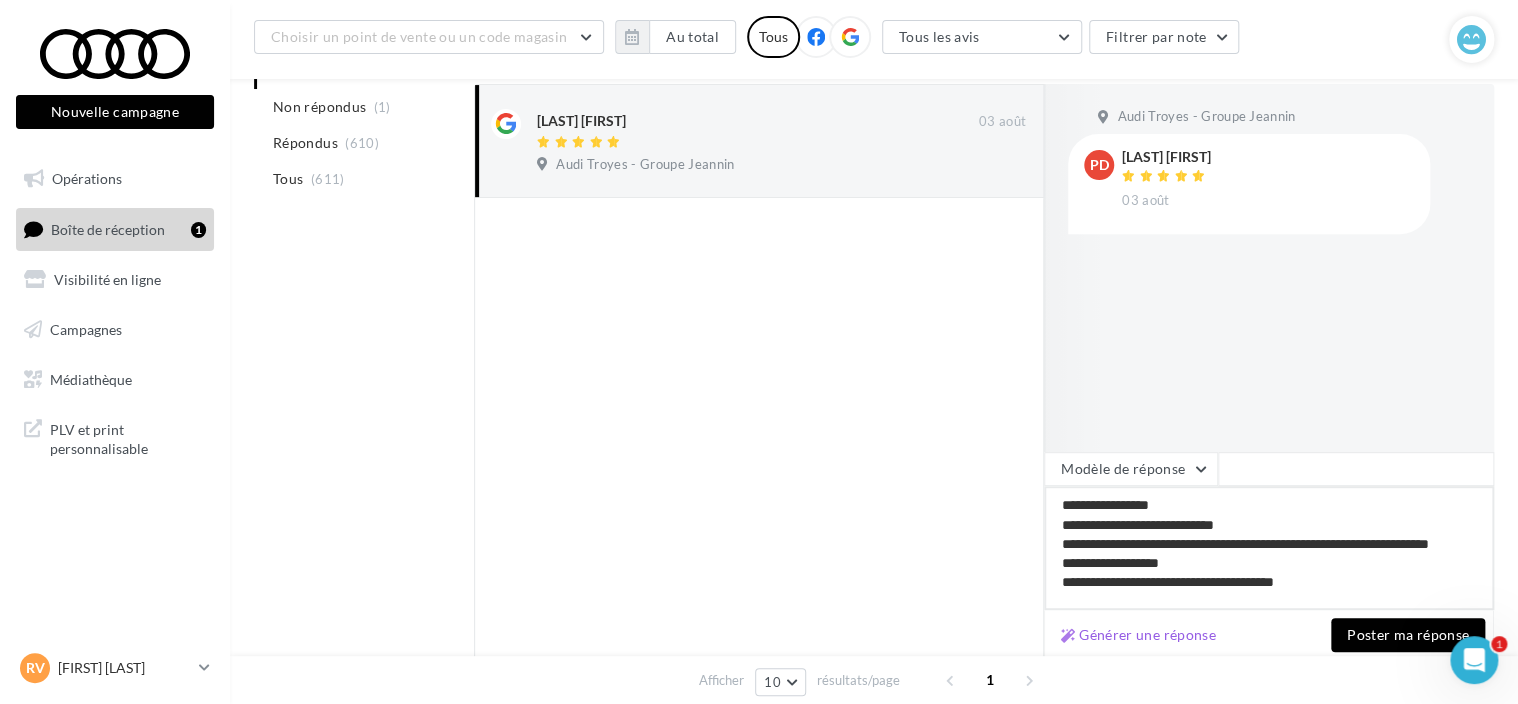 type on "**********" 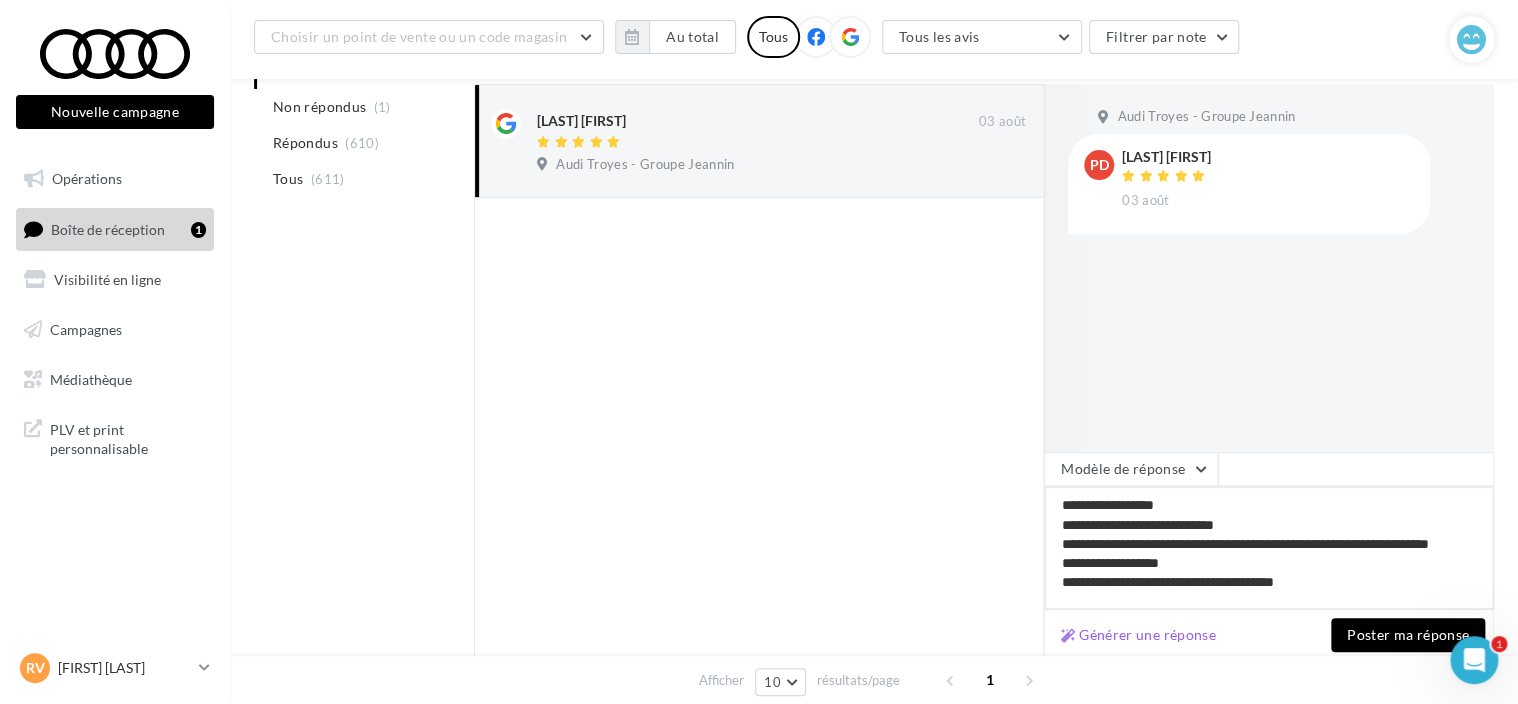 type on "**********" 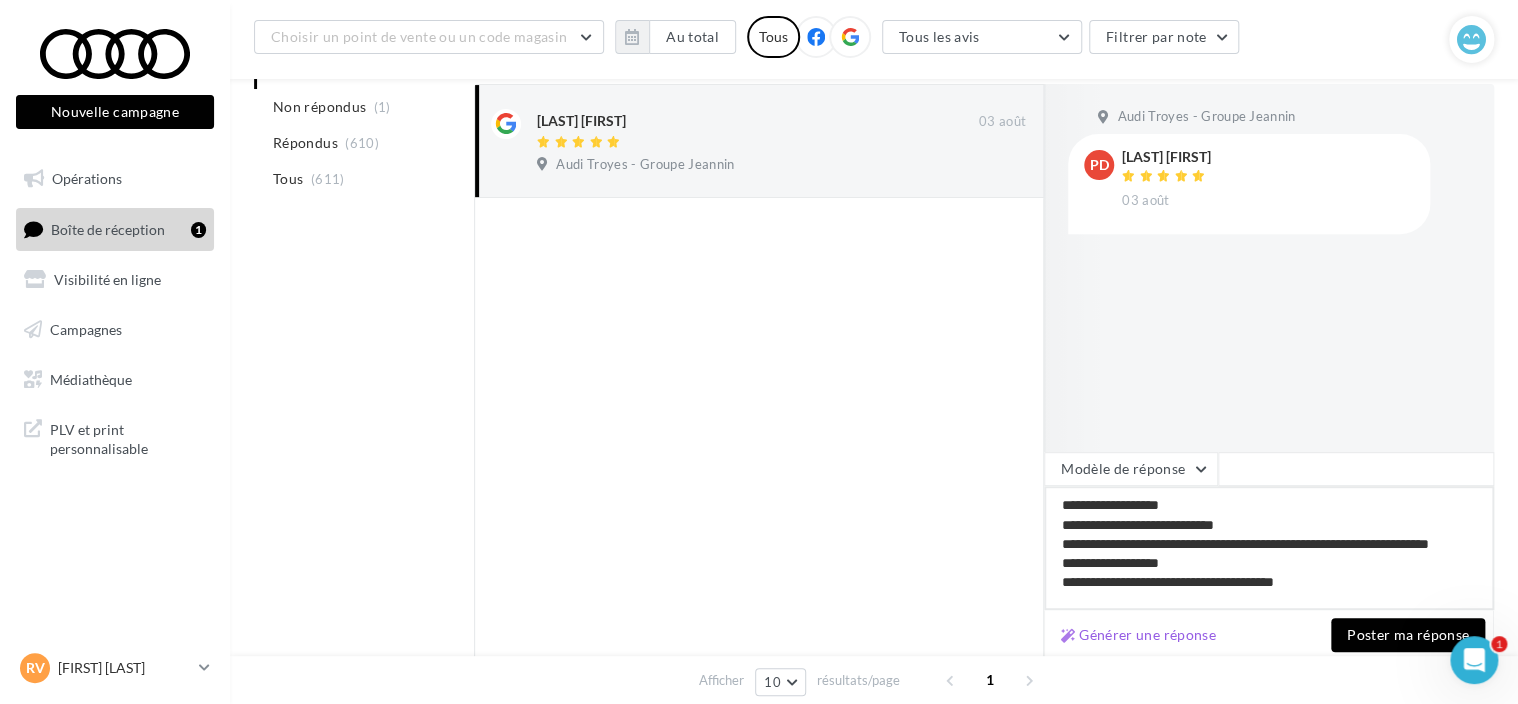 type on "**********" 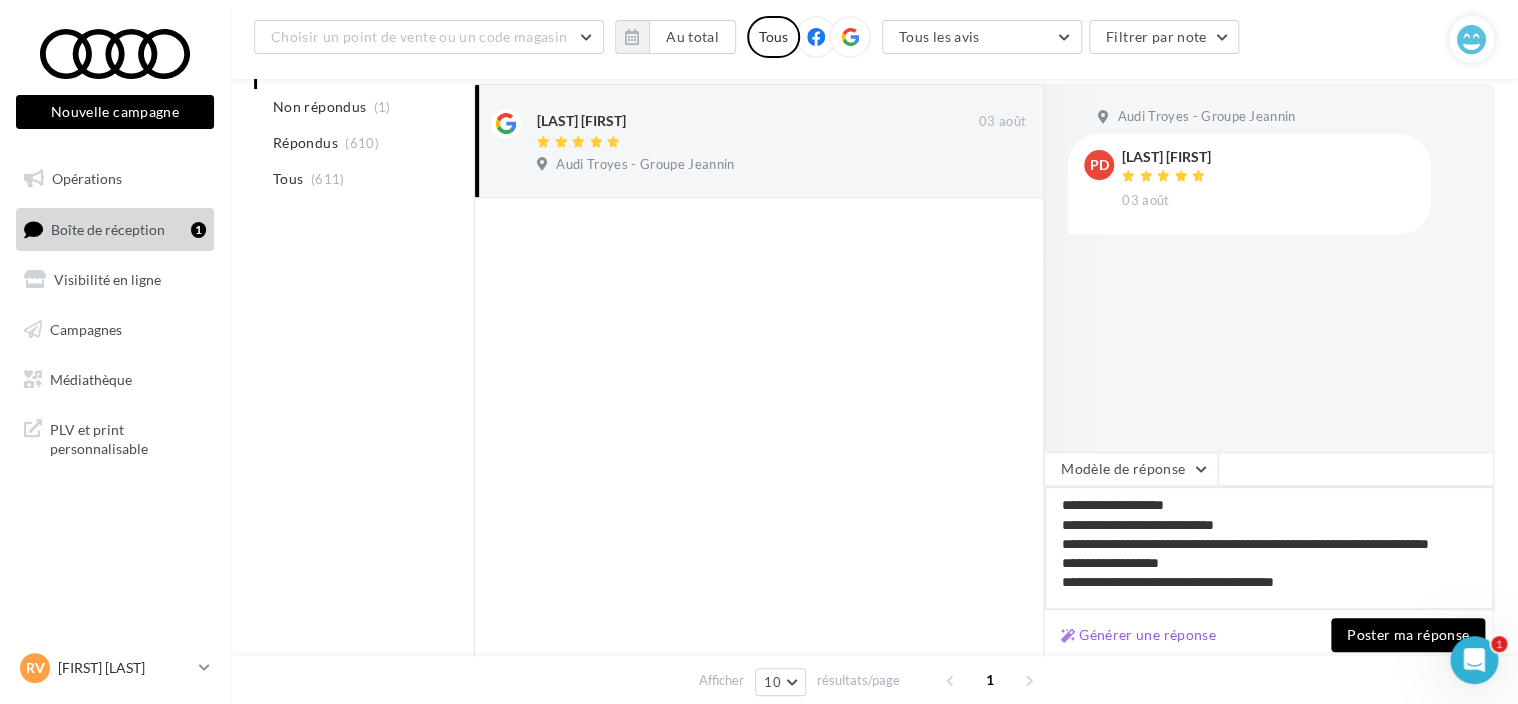 type on "**********" 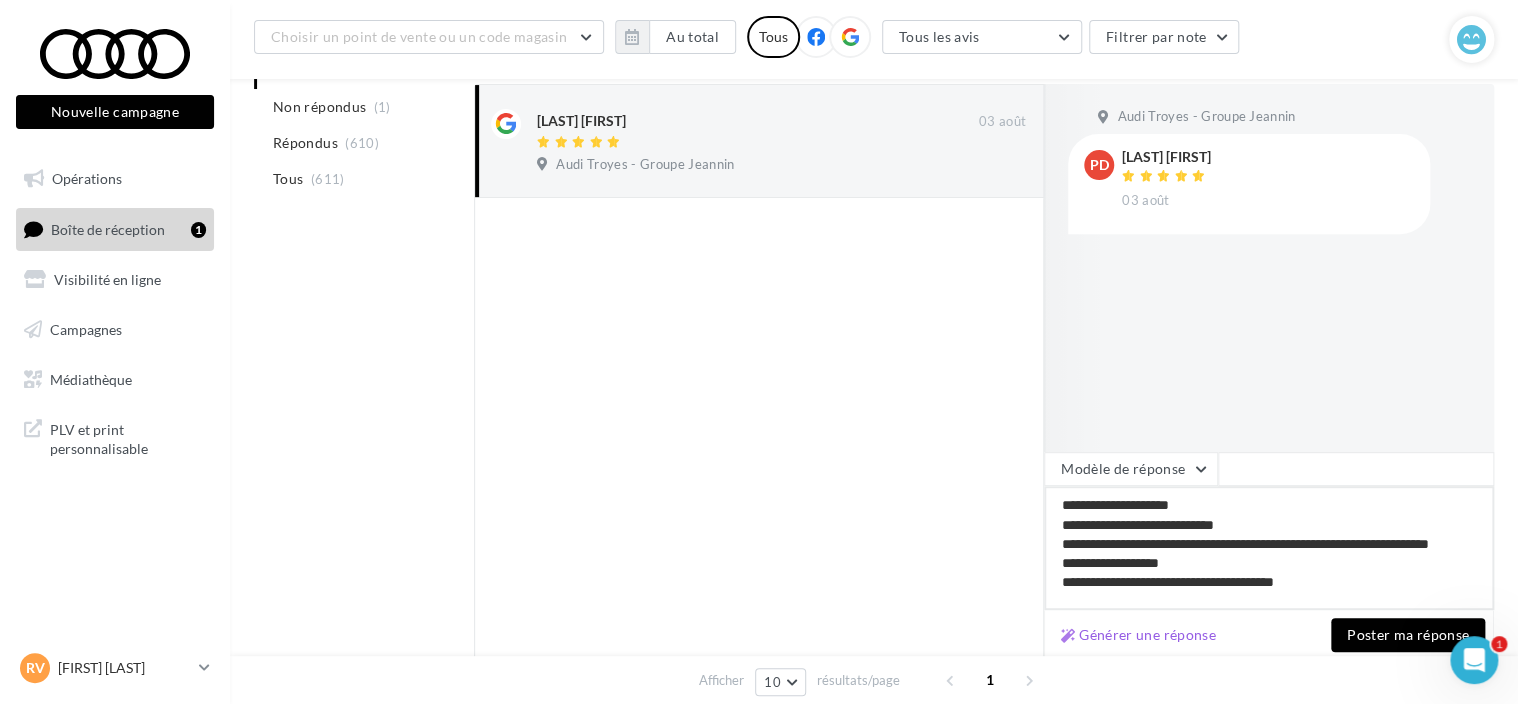 scroll, scrollTop: 10, scrollLeft: 0, axis: vertical 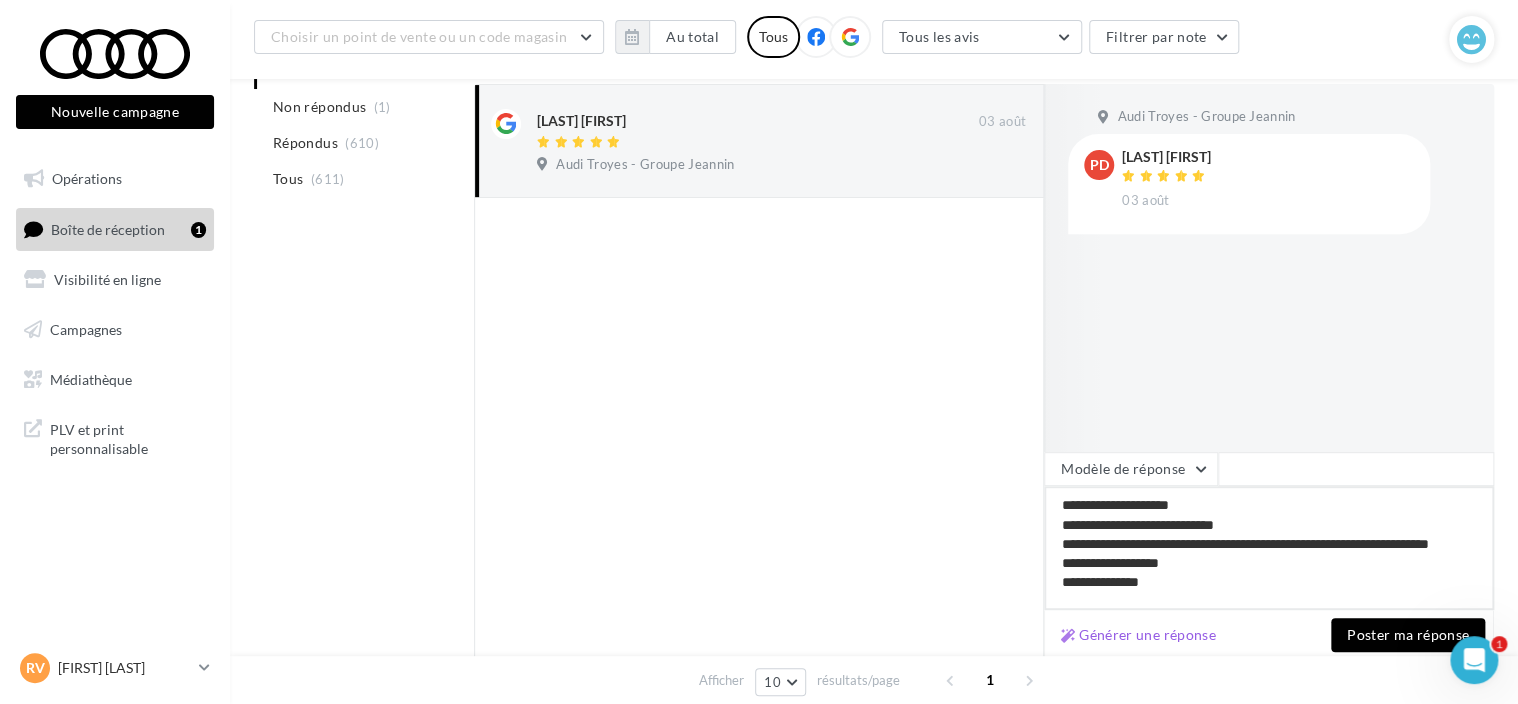 type on "**********" 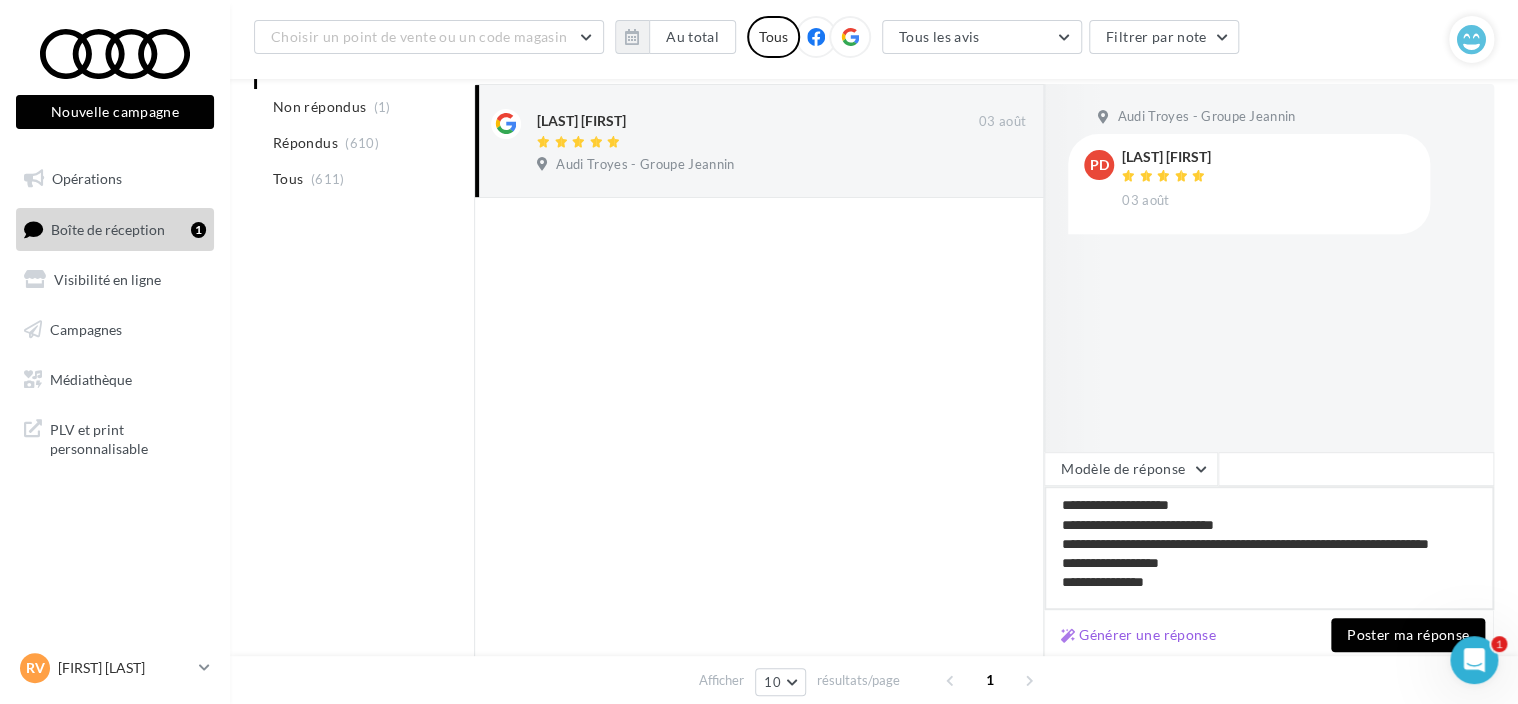 type on "**********" 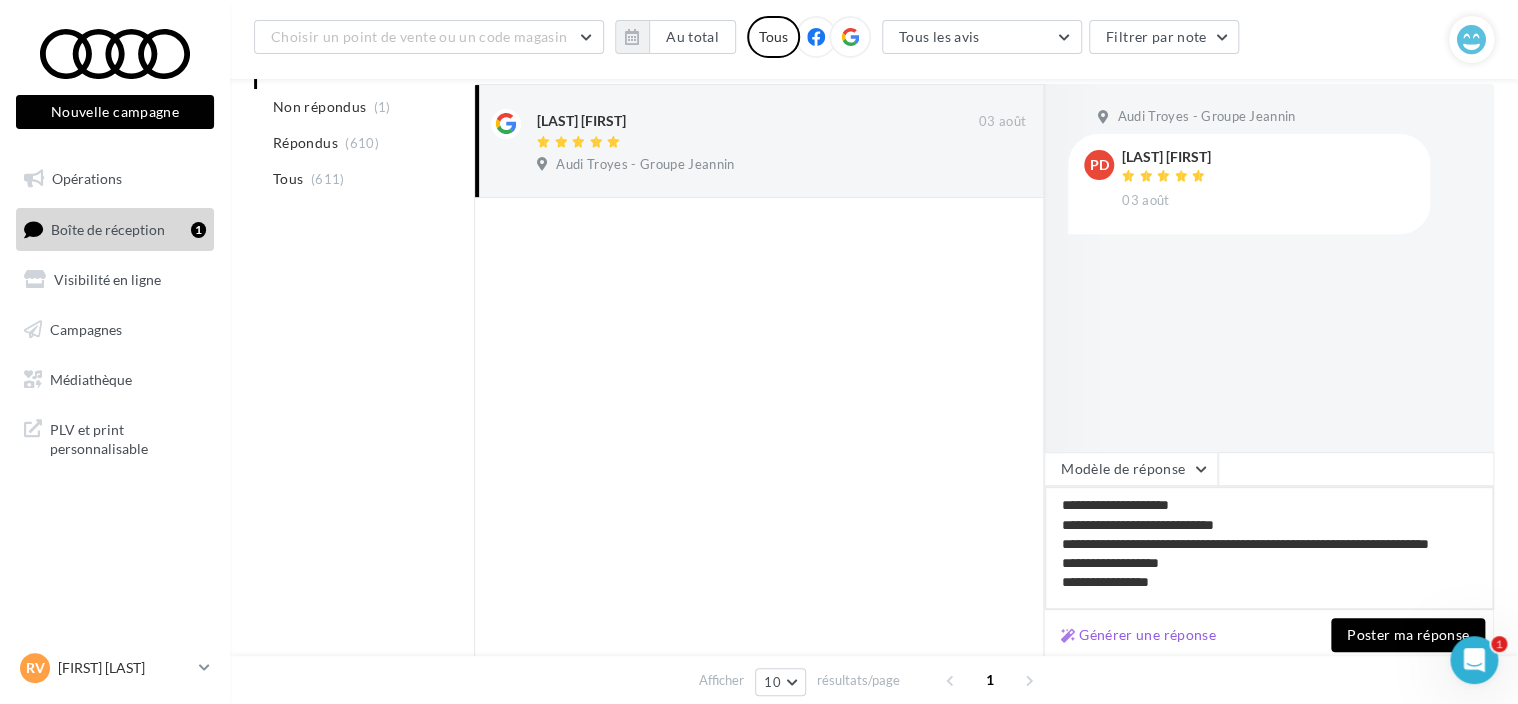 type on "**********" 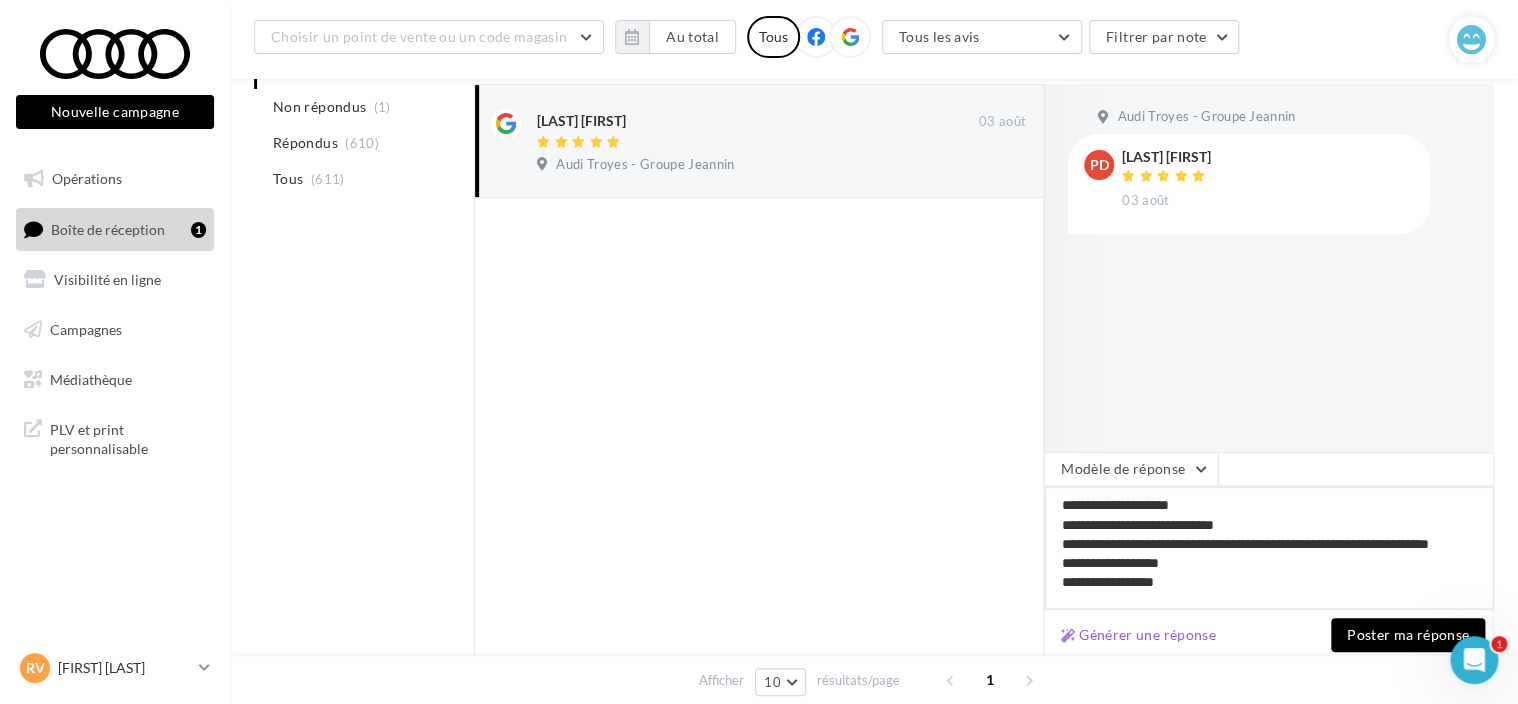 type on "**********" 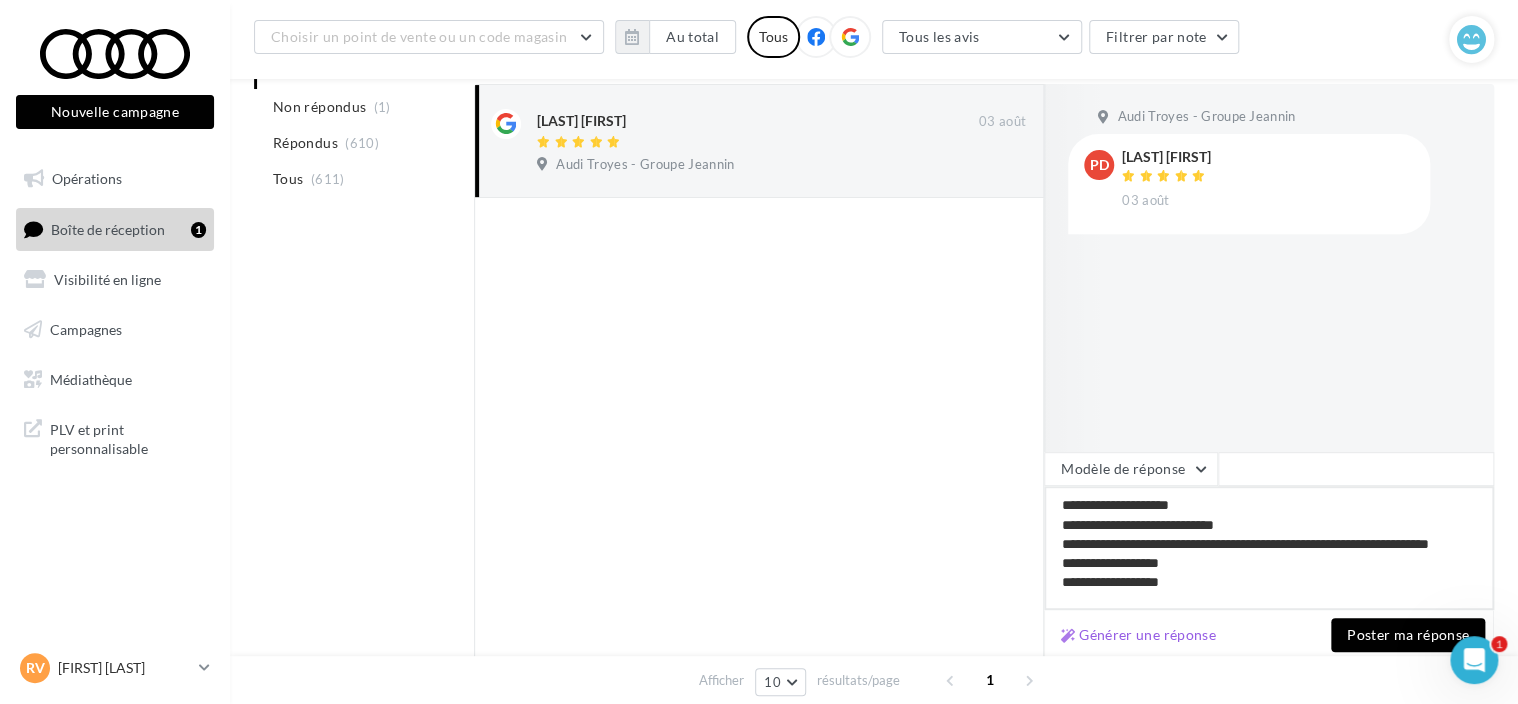 type on "**********" 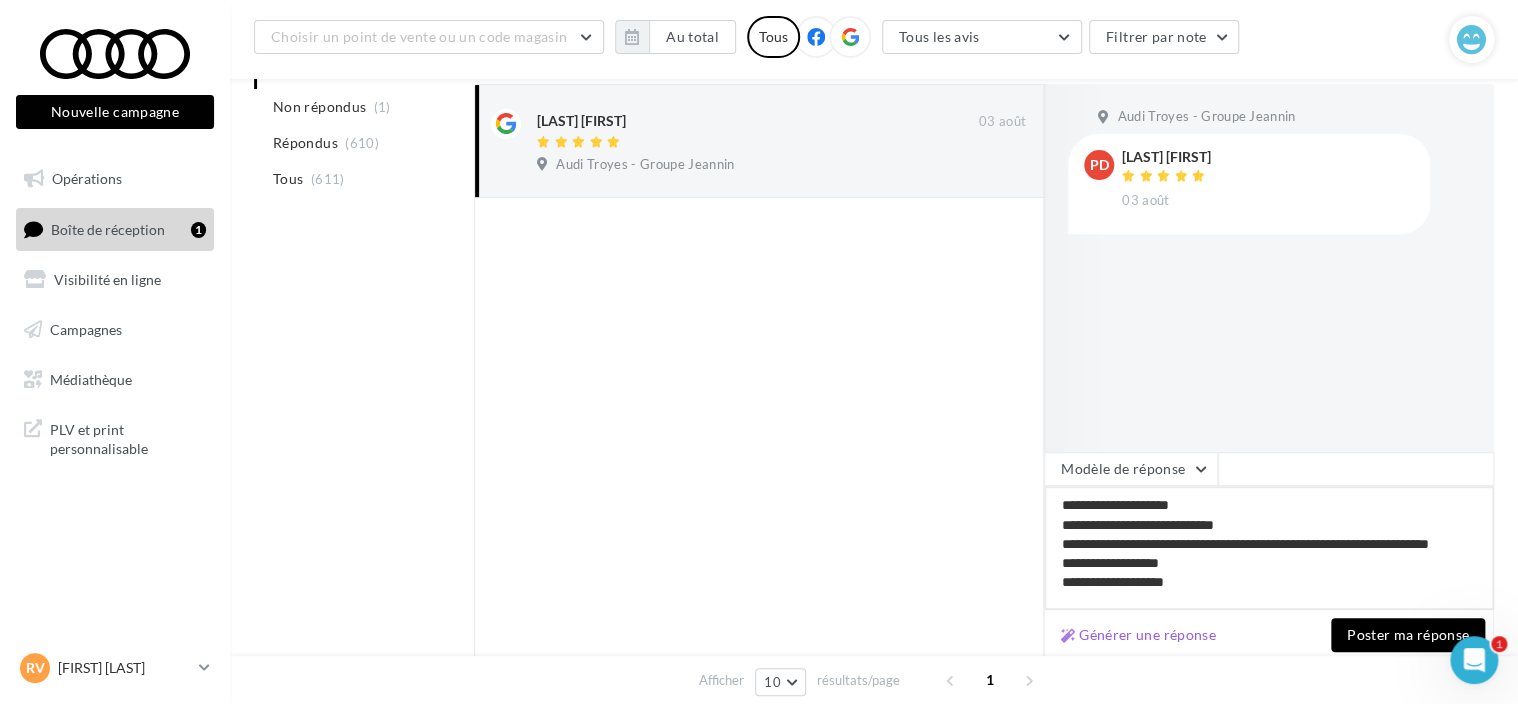 type on "**********" 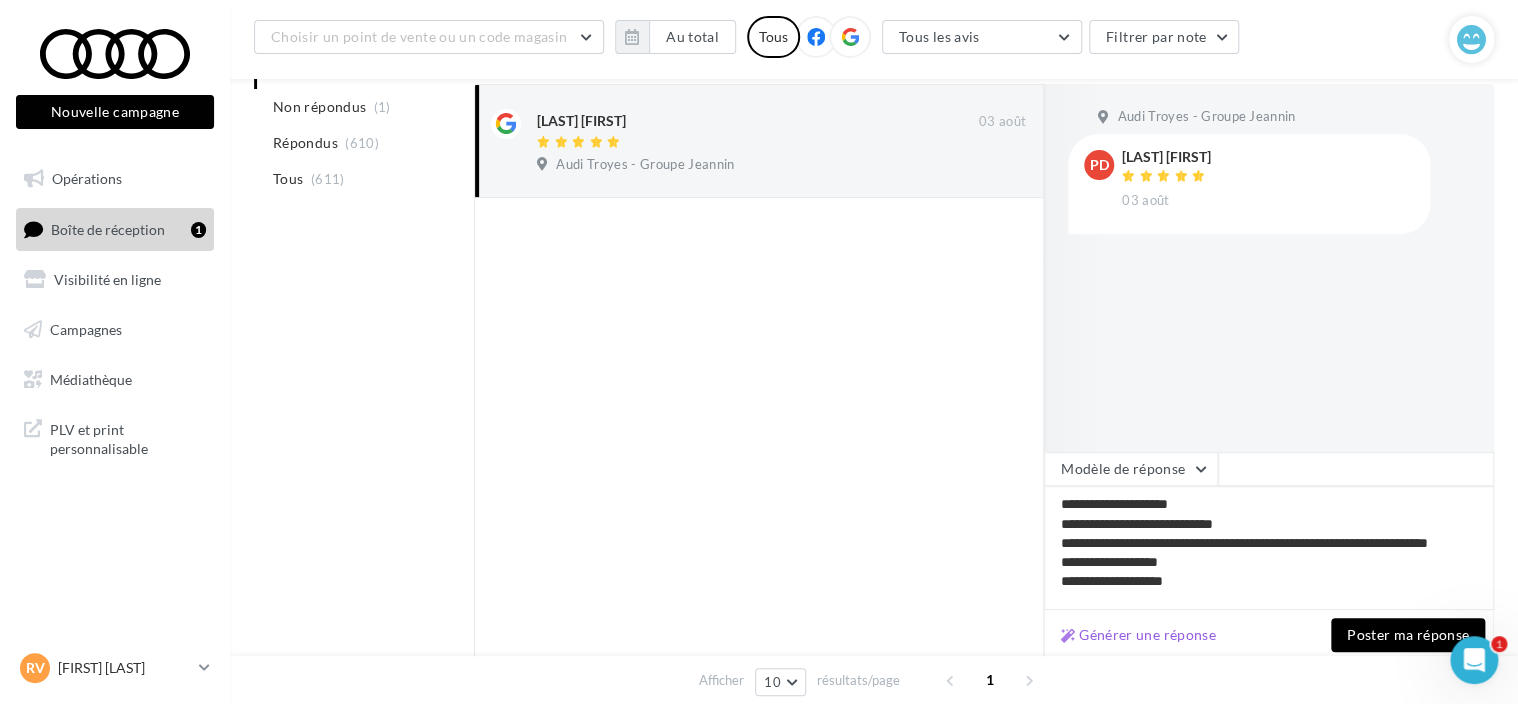 scroll, scrollTop: 8, scrollLeft: 0, axis: vertical 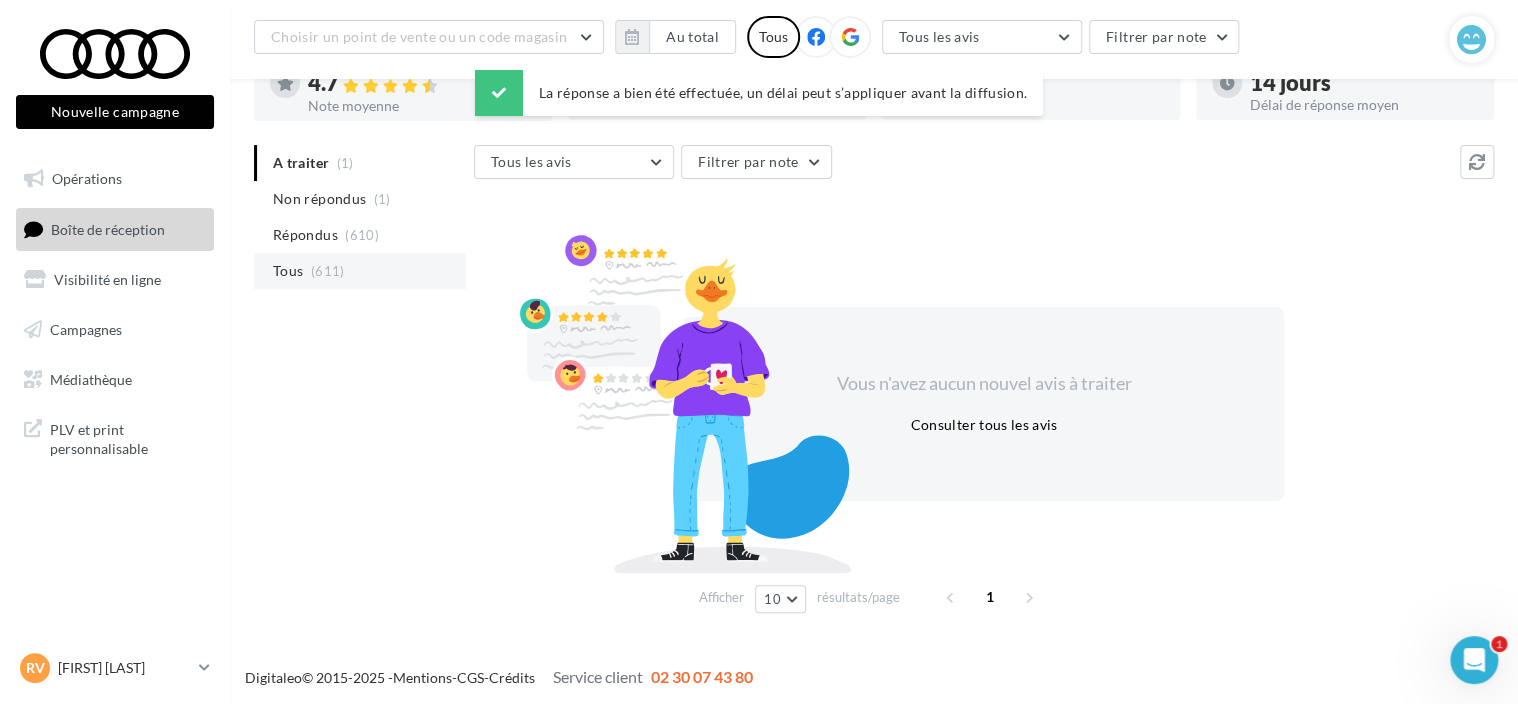 click on "Tous
(611)" at bounding box center [360, 271] 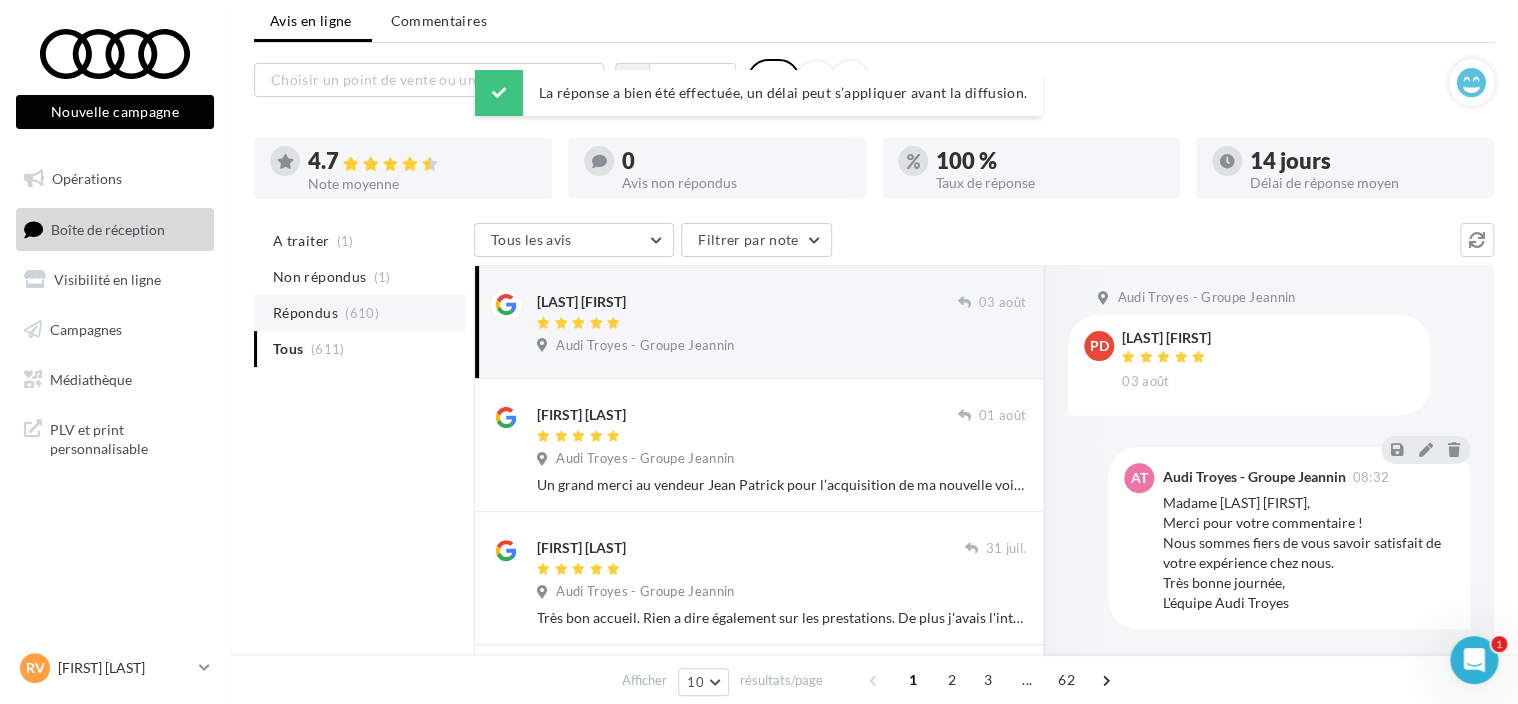 scroll, scrollTop: 0, scrollLeft: 0, axis: both 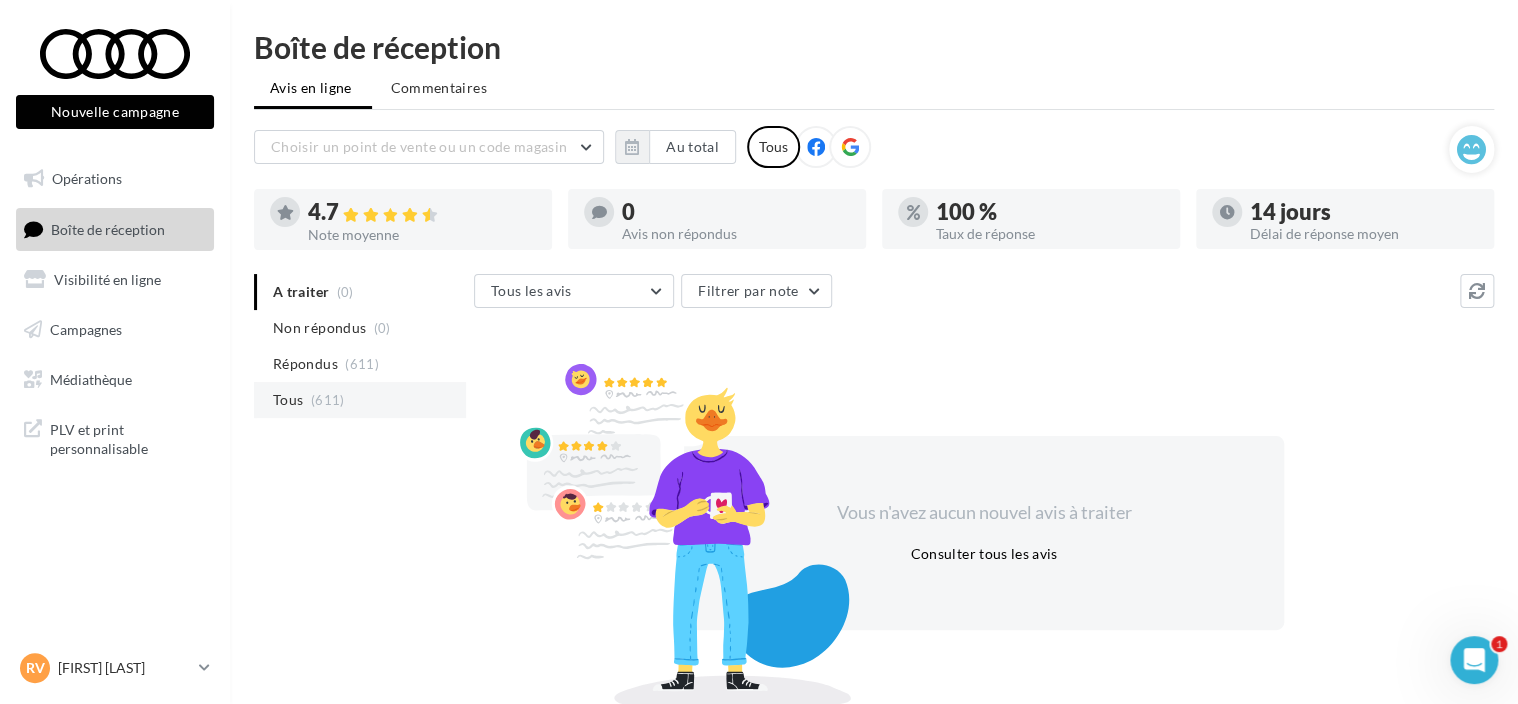 click on "Tous" at bounding box center [288, 400] 